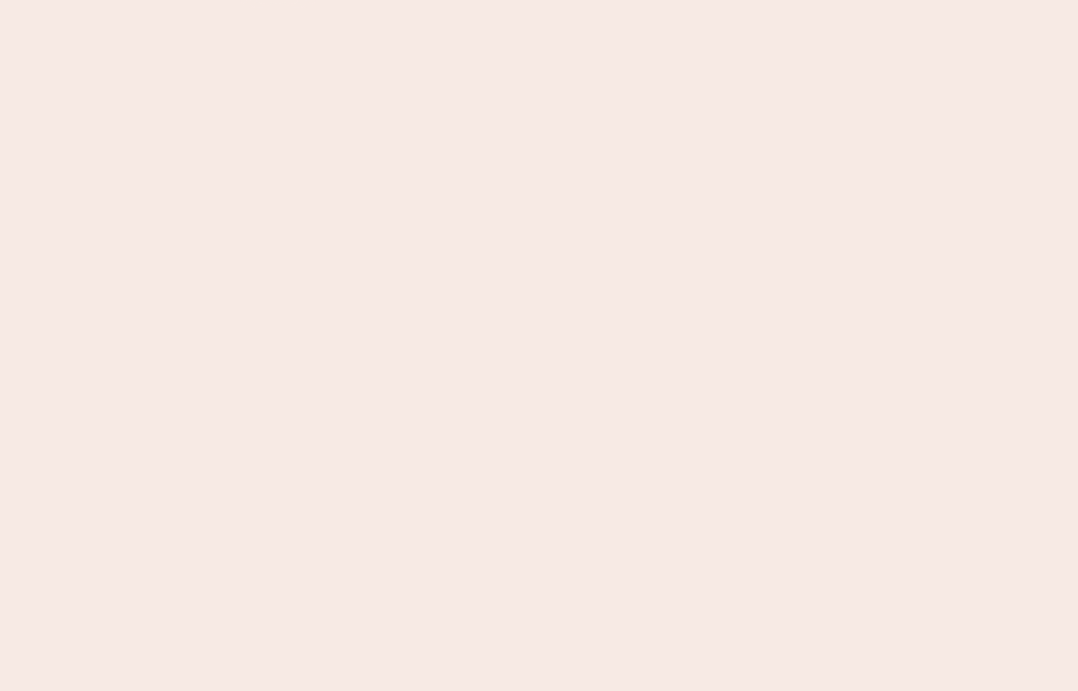 scroll, scrollTop: 0, scrollLeft: 0, axis: both 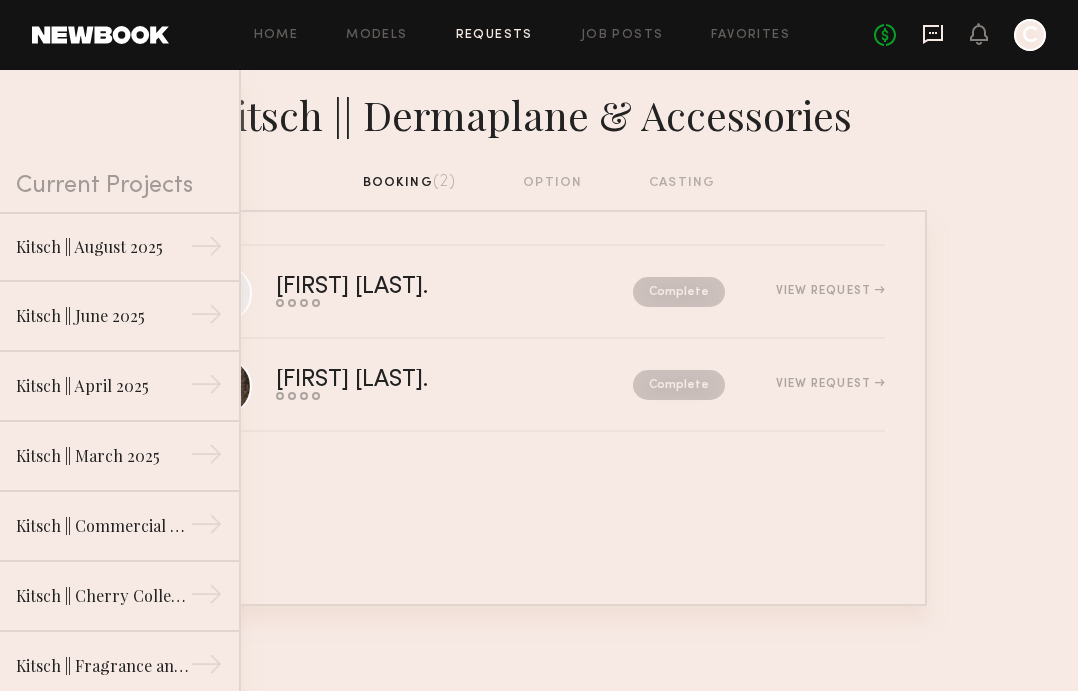 click 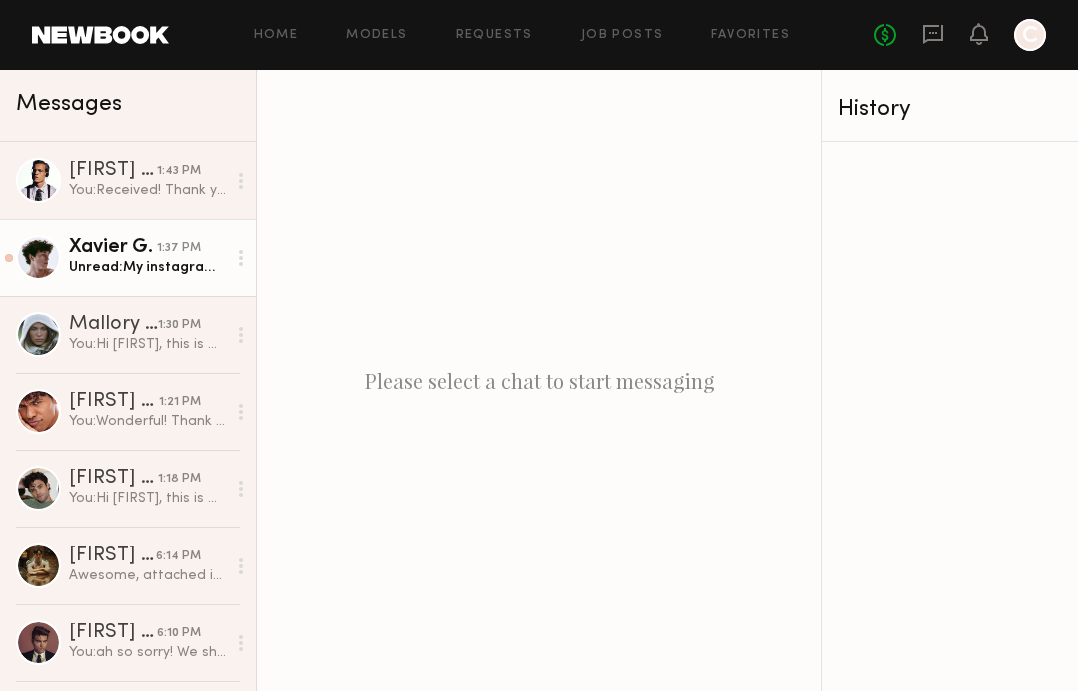 click on "Unread:  My instagram is also [USERNAME] if you want to see more" 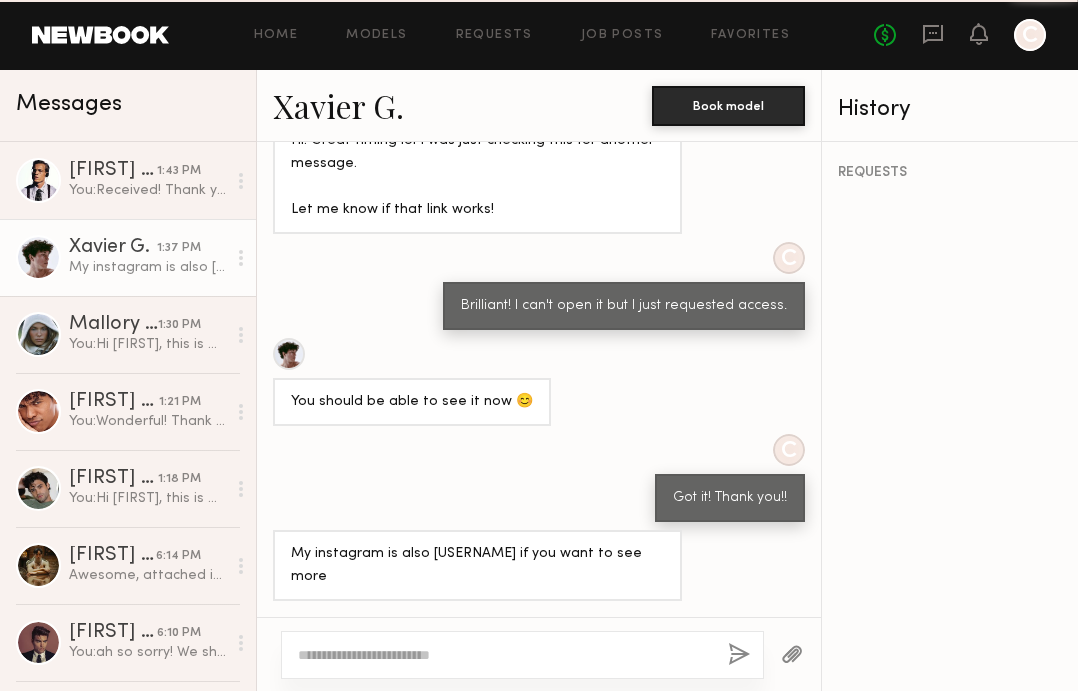 scroll, scrollTop: 1164, scrollLeft: 0, axis: vertical 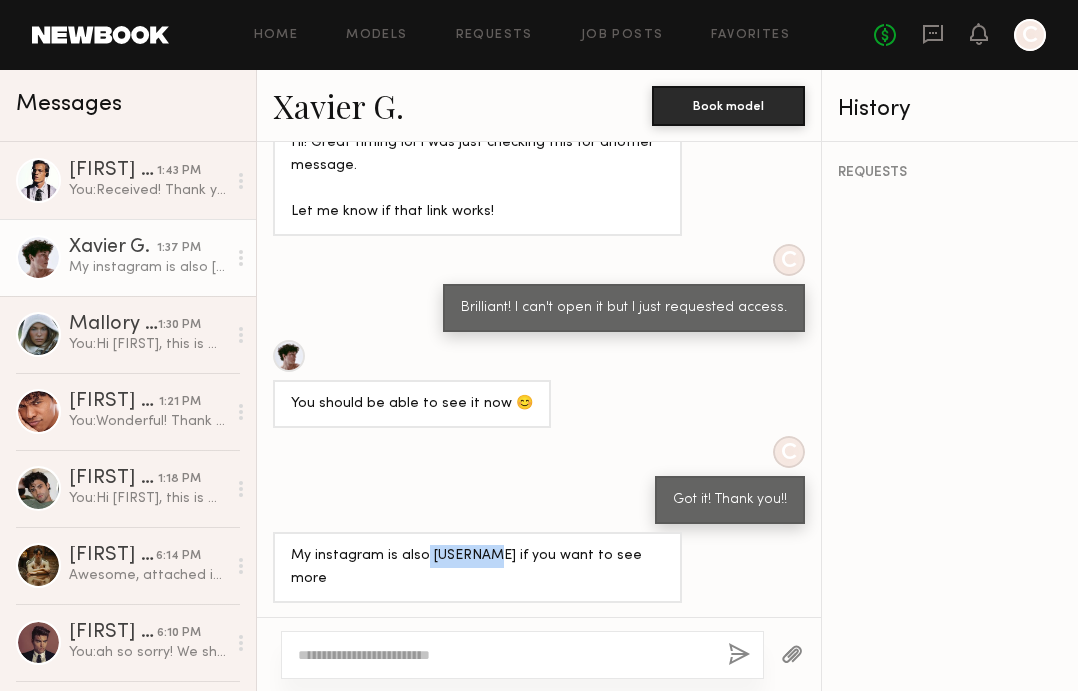 drag, startPoint x: 480, startPoint y: 578, endPoint x: 423, endPoint y: 579, distance: 57.00877 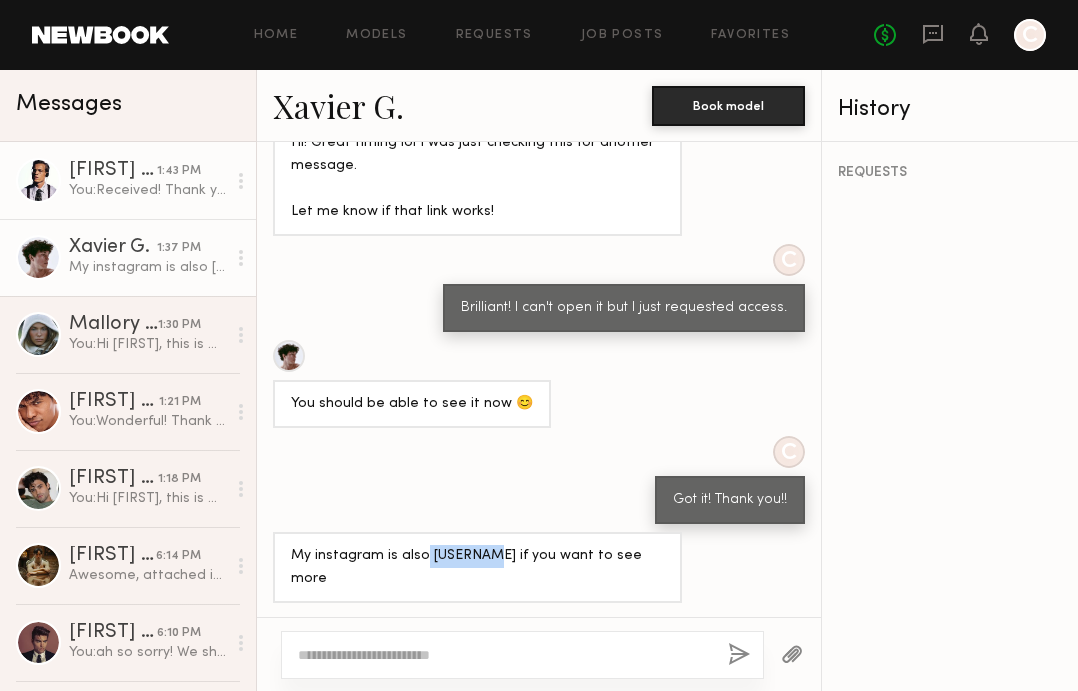 click on "You:  Received! Thank you. We'll get back to you ASAP." 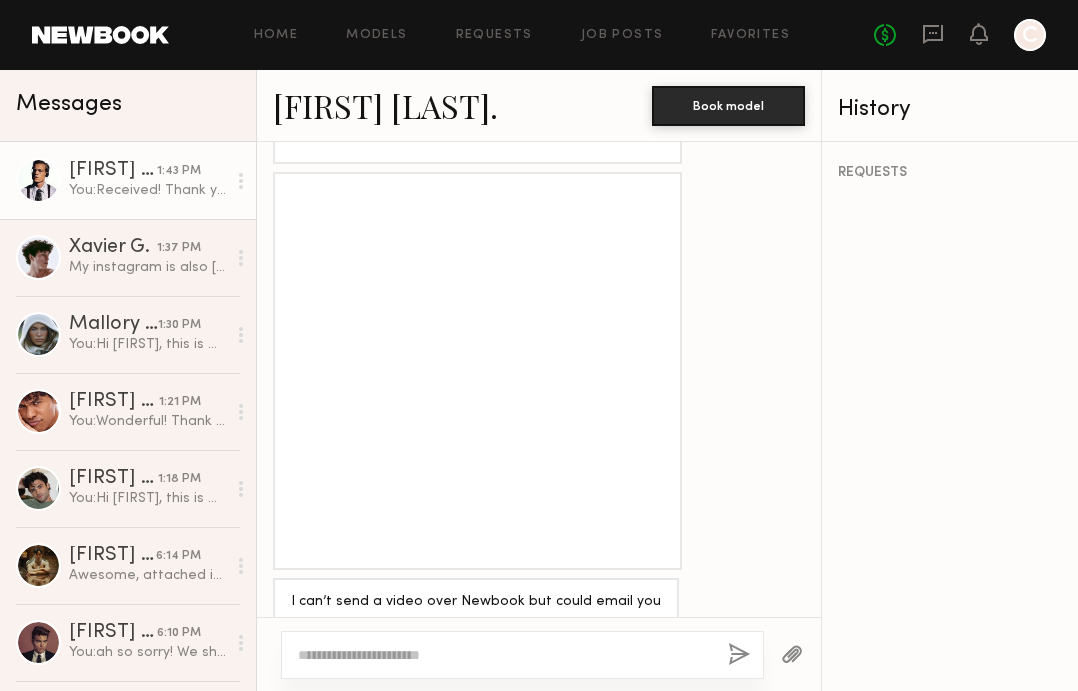 scroll, scrollTop: 2832, scrollLeft: 0, axis: vertical 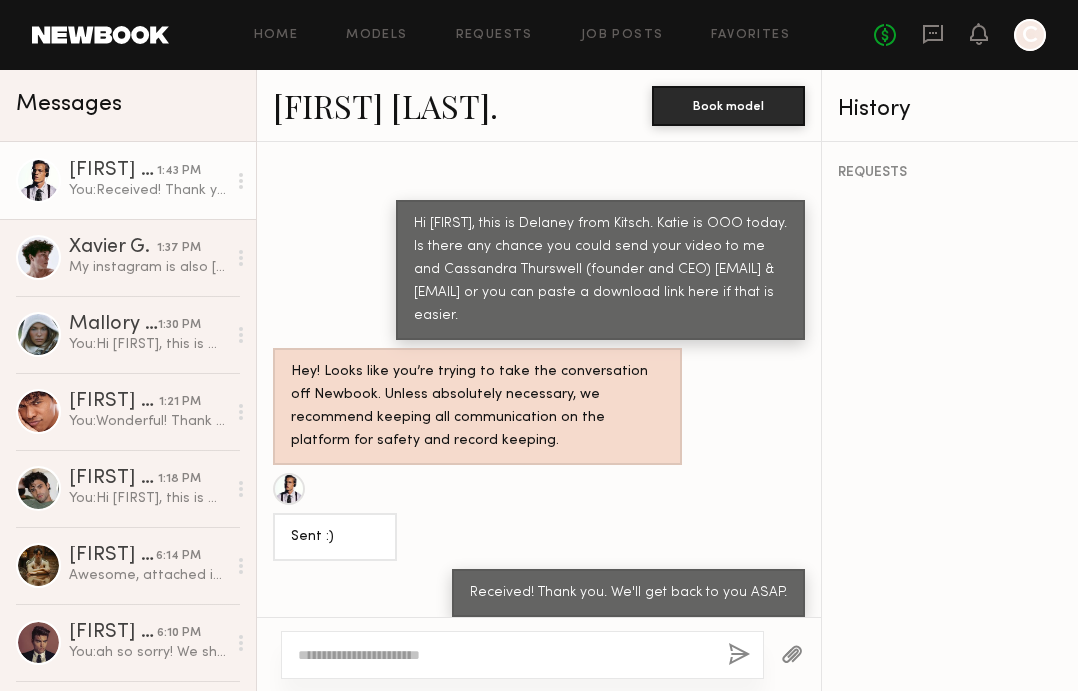 click 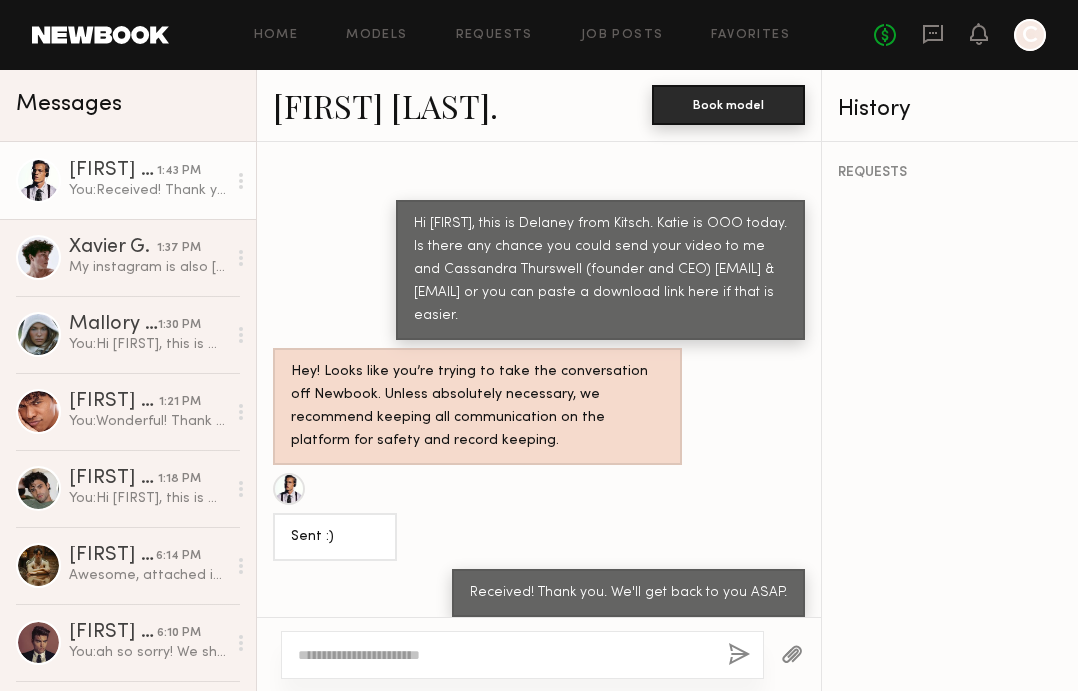 click on "Book model" 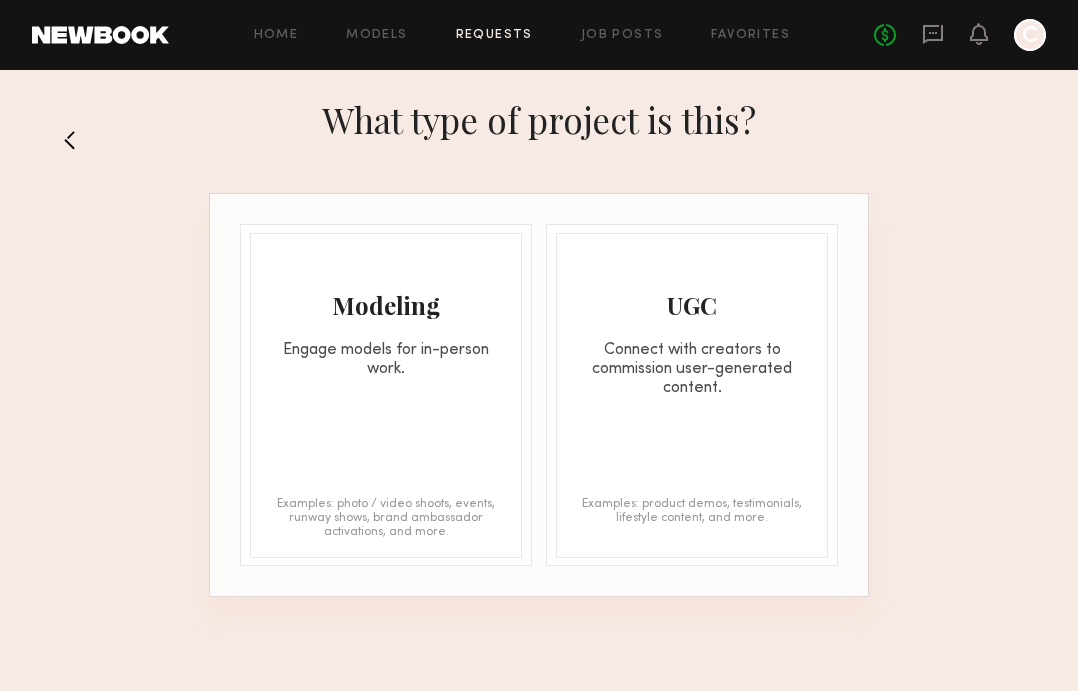 click on "Modeling Engage models for in-person work." 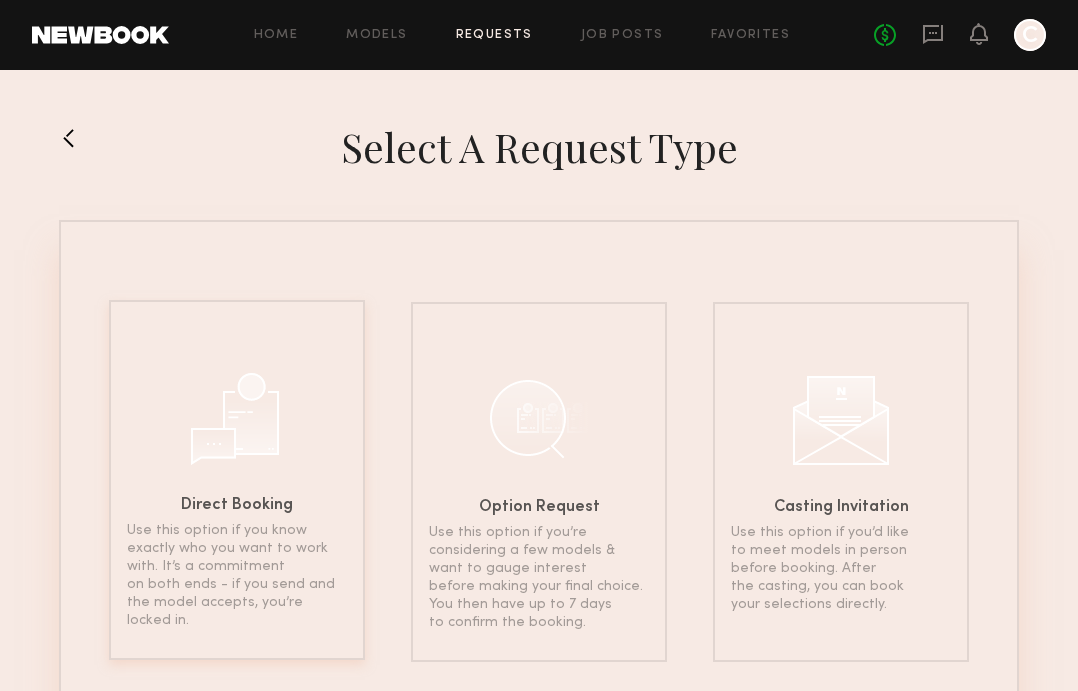 click 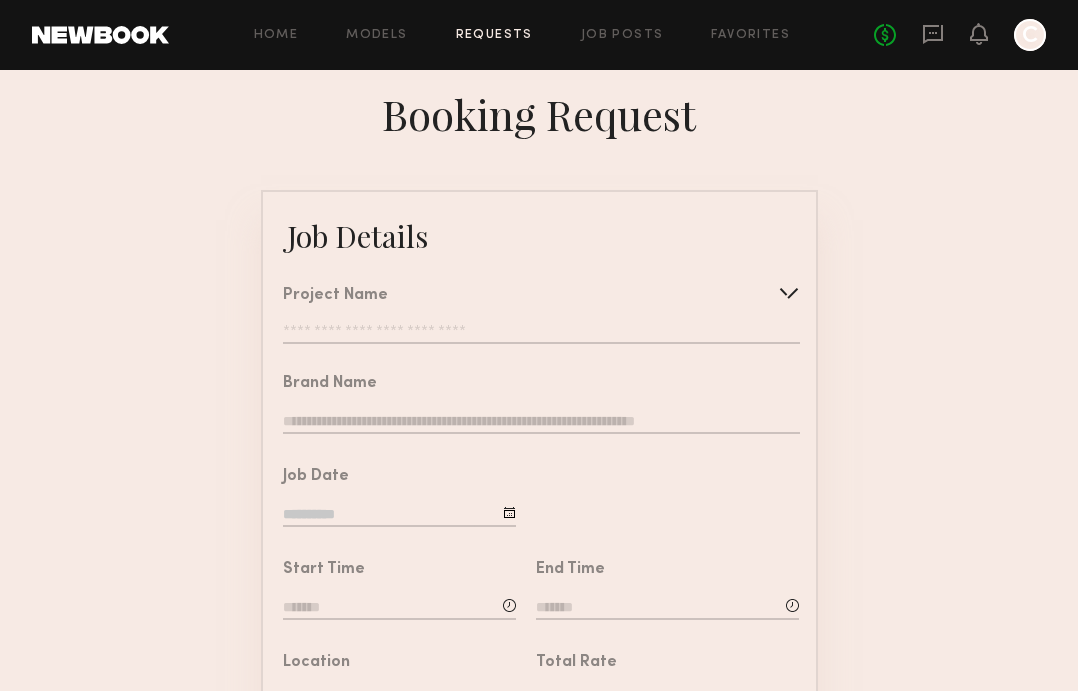 click 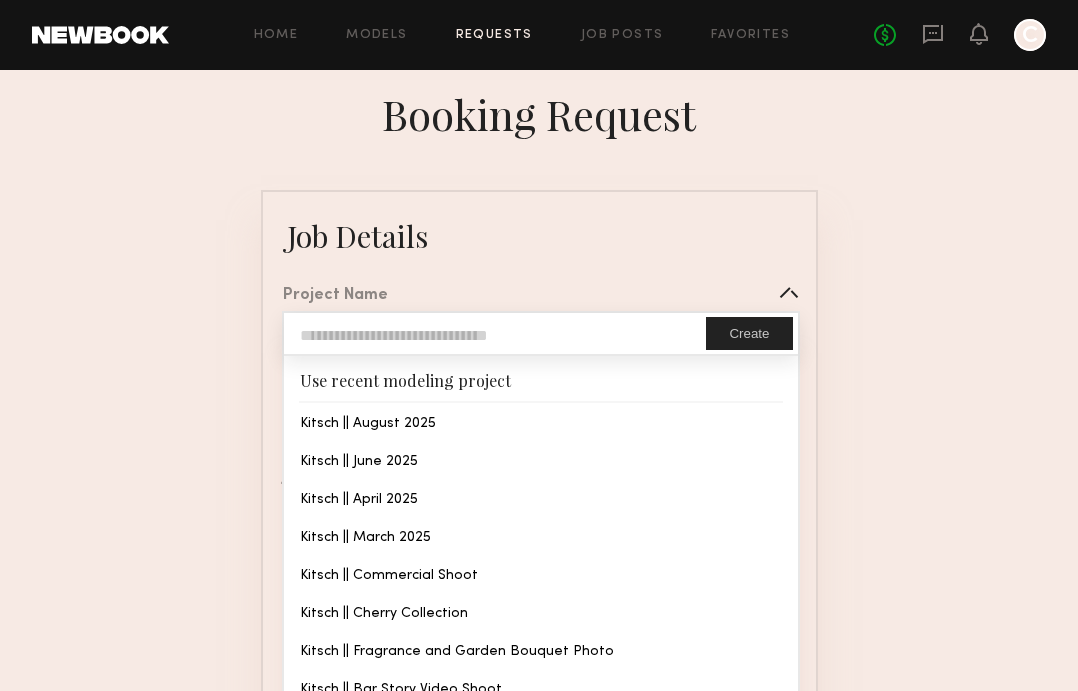 type on "**********" 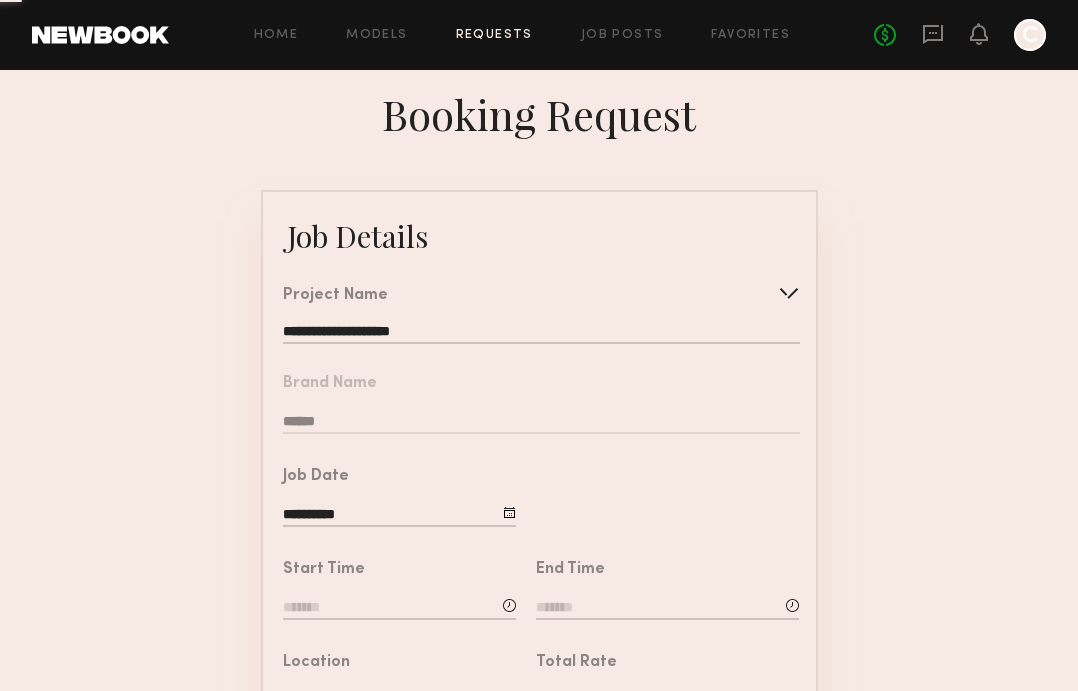 click on "**********" 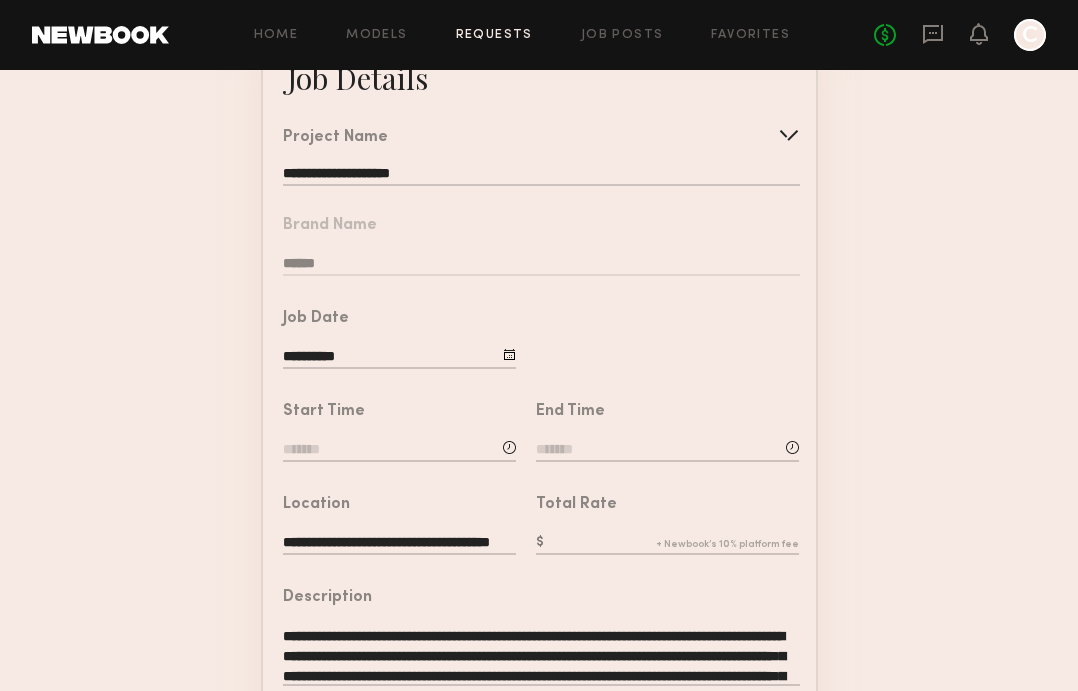 scroll, scrollTop: 210, scrollLeft: 0, axis: vertical 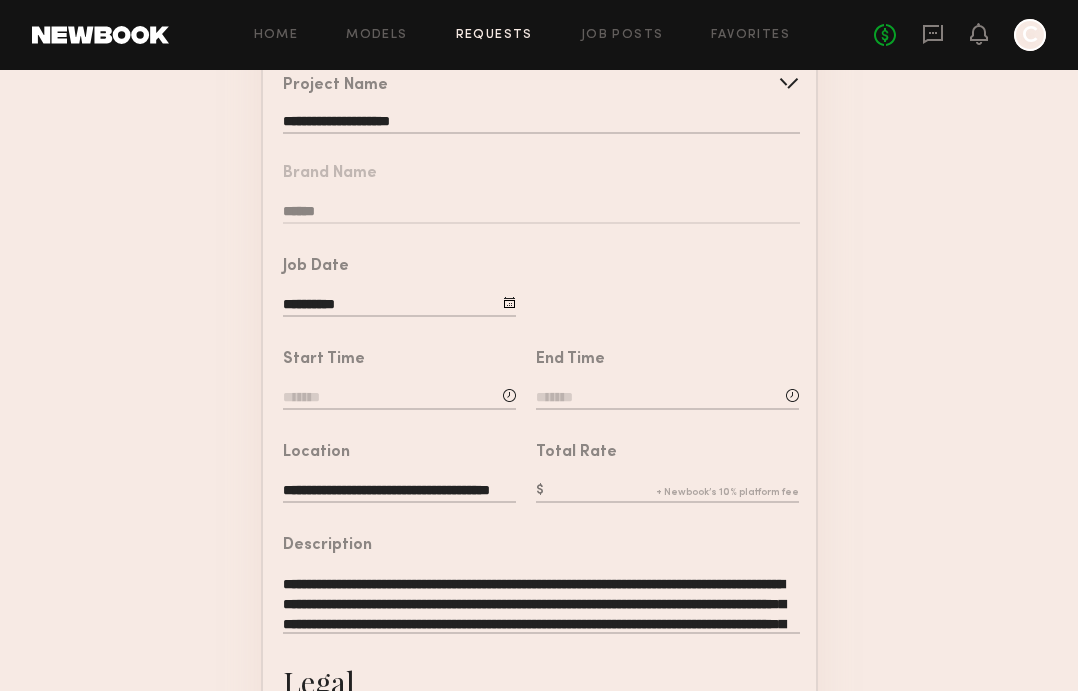 click 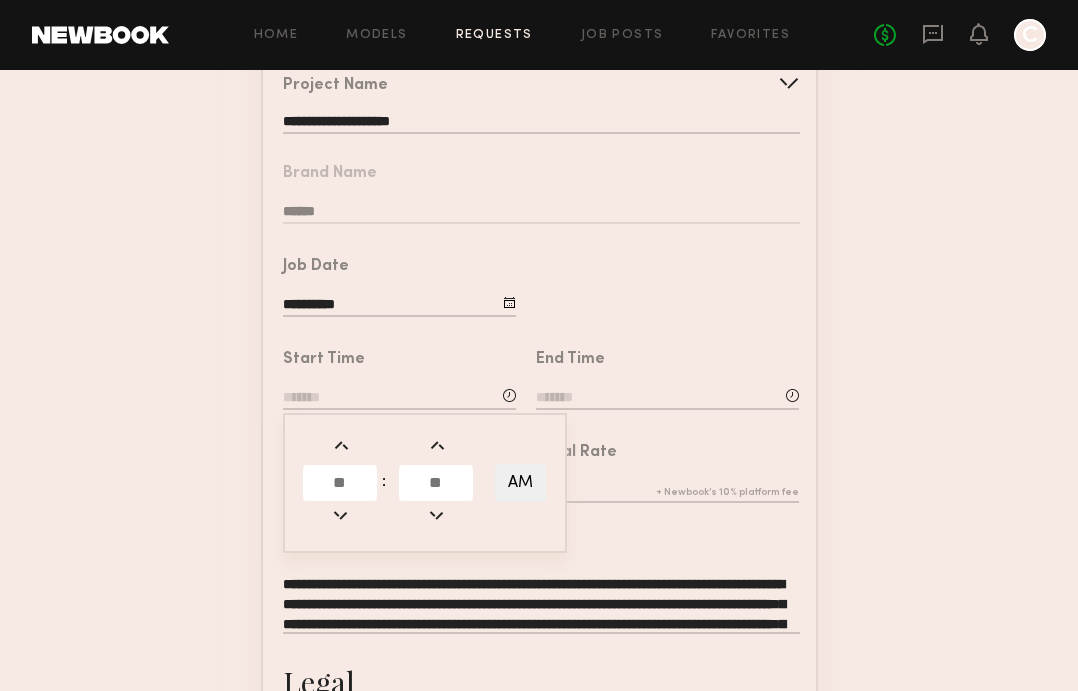 click 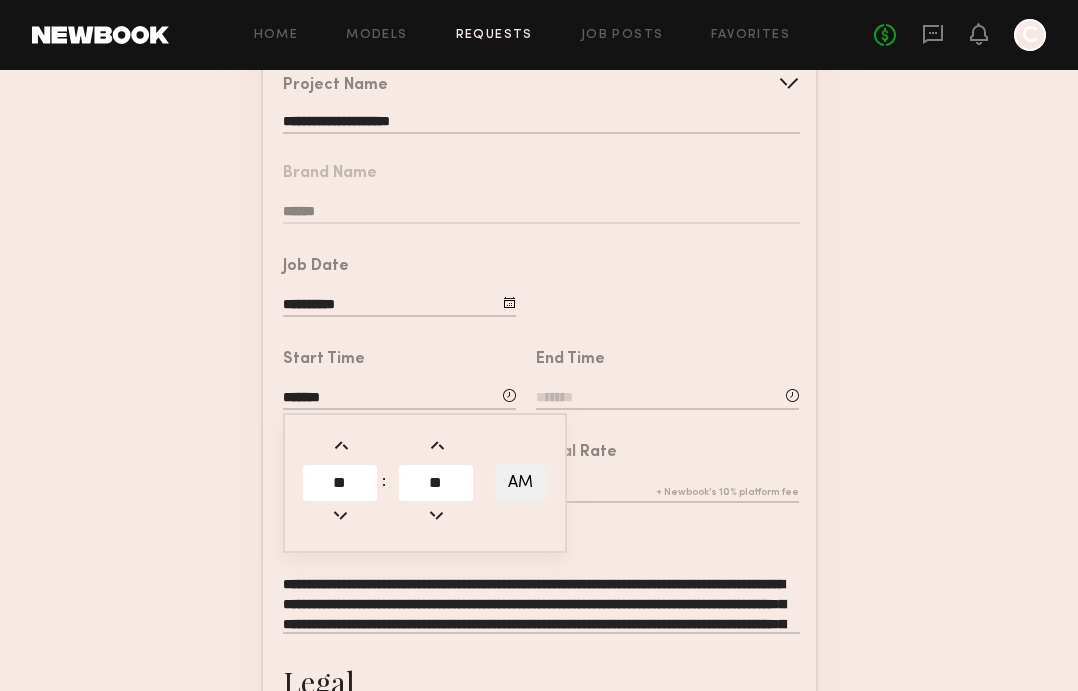 click 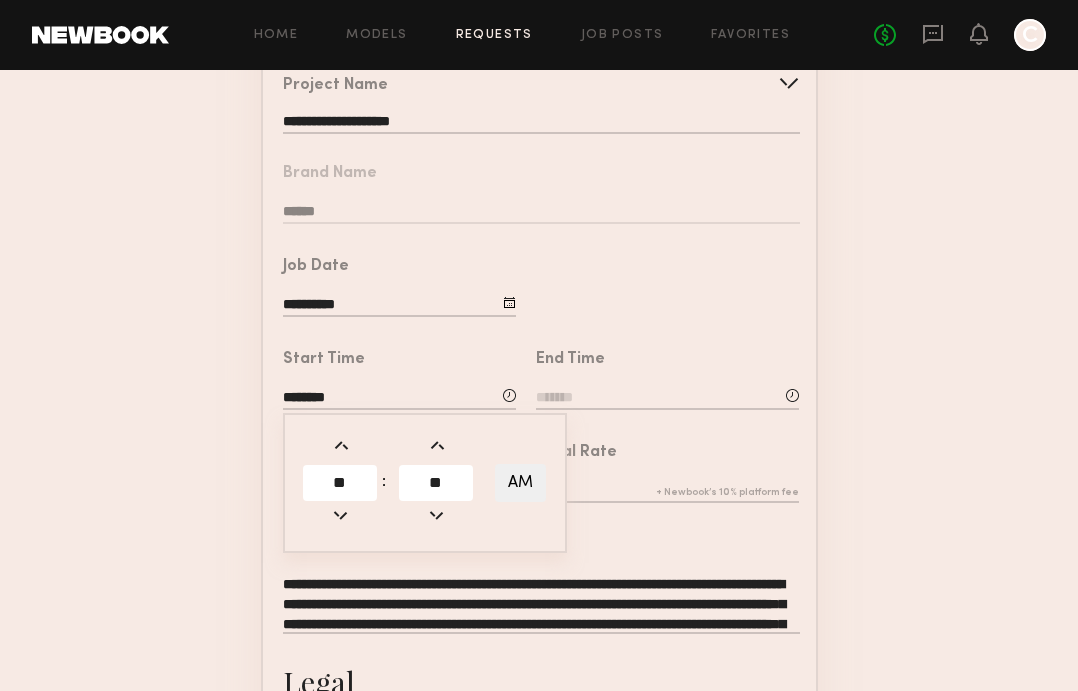 click 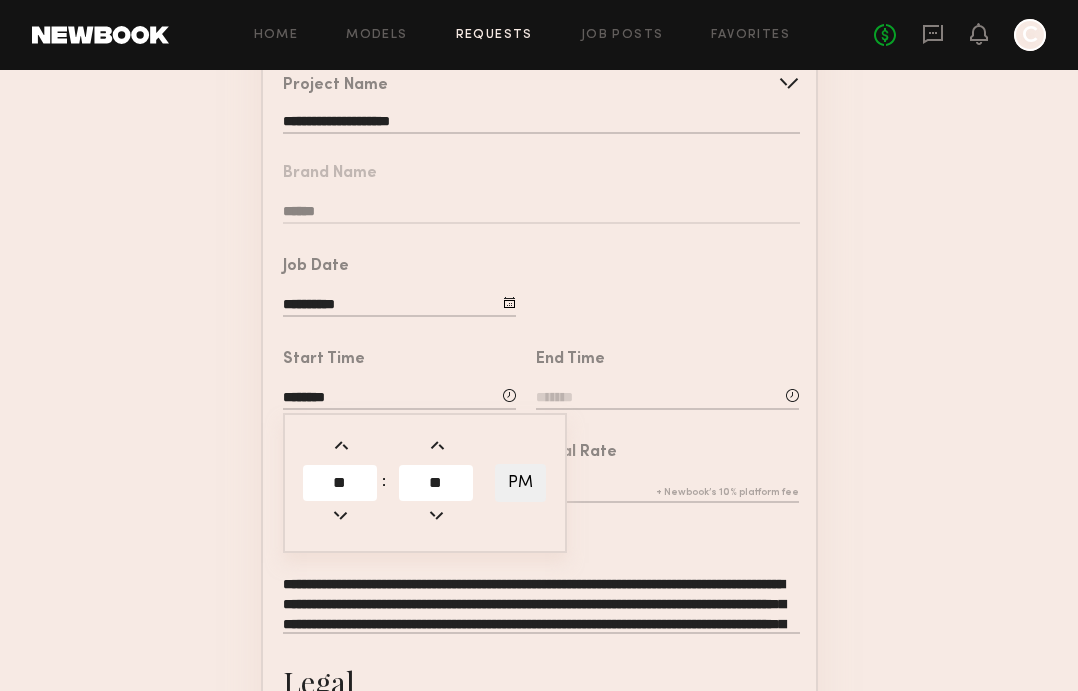 click 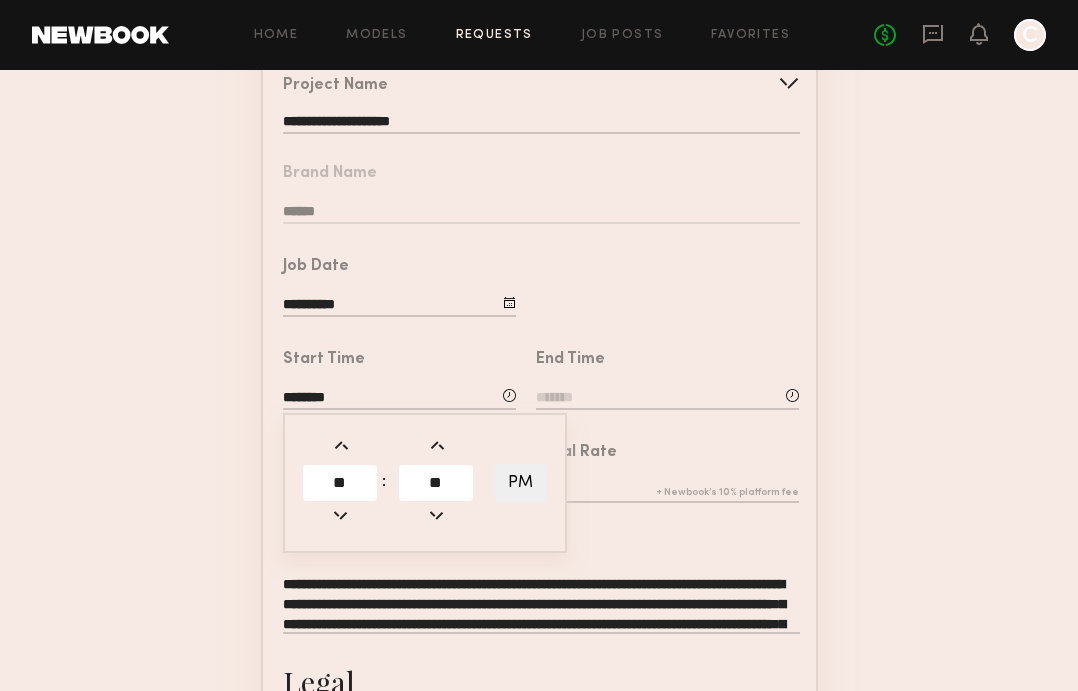 type on "********" 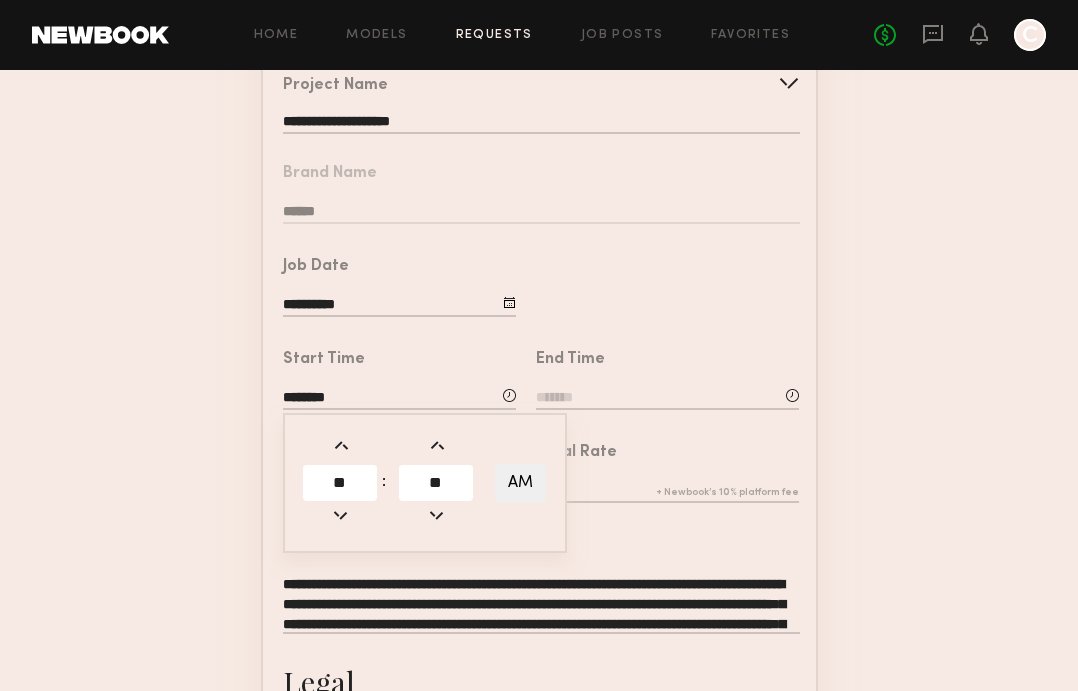 click 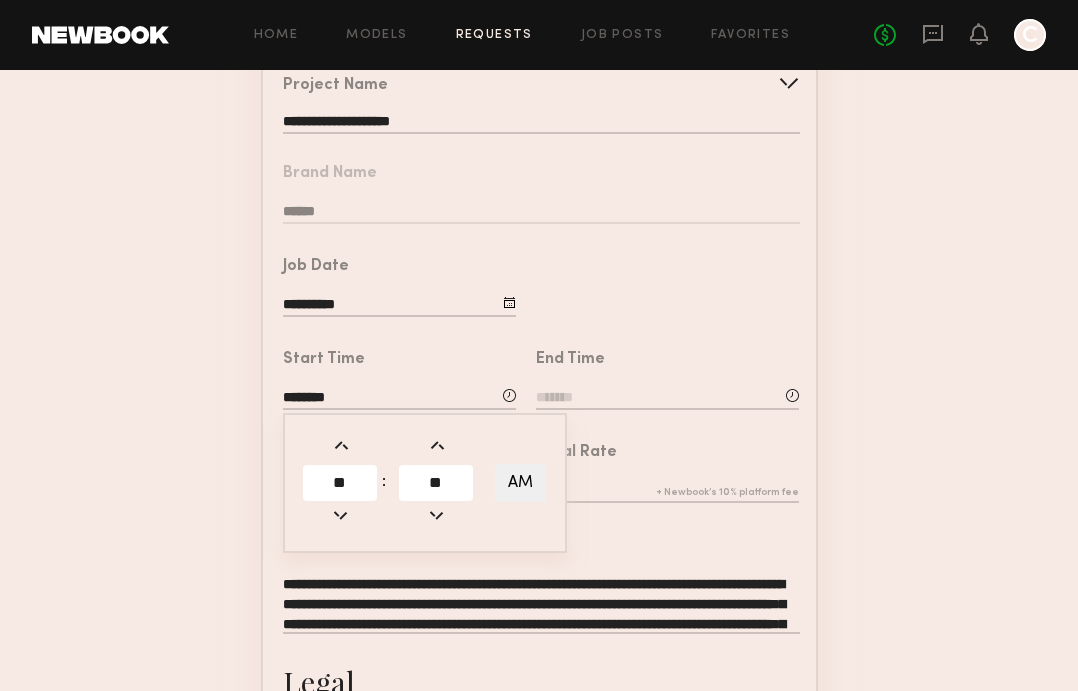 type on "*******" 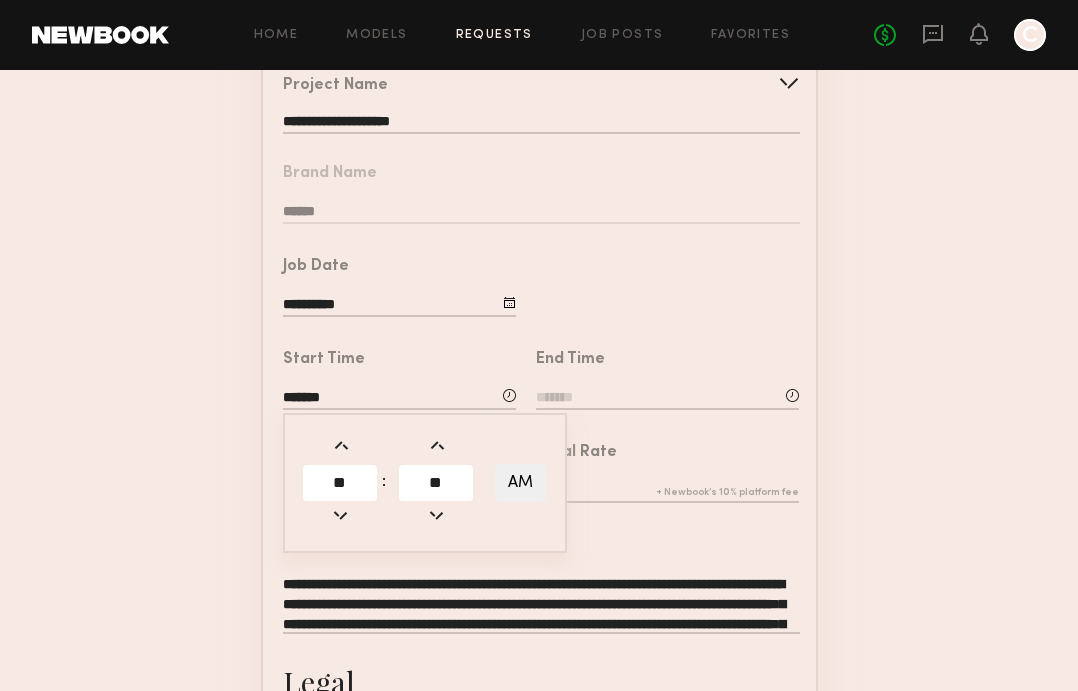click 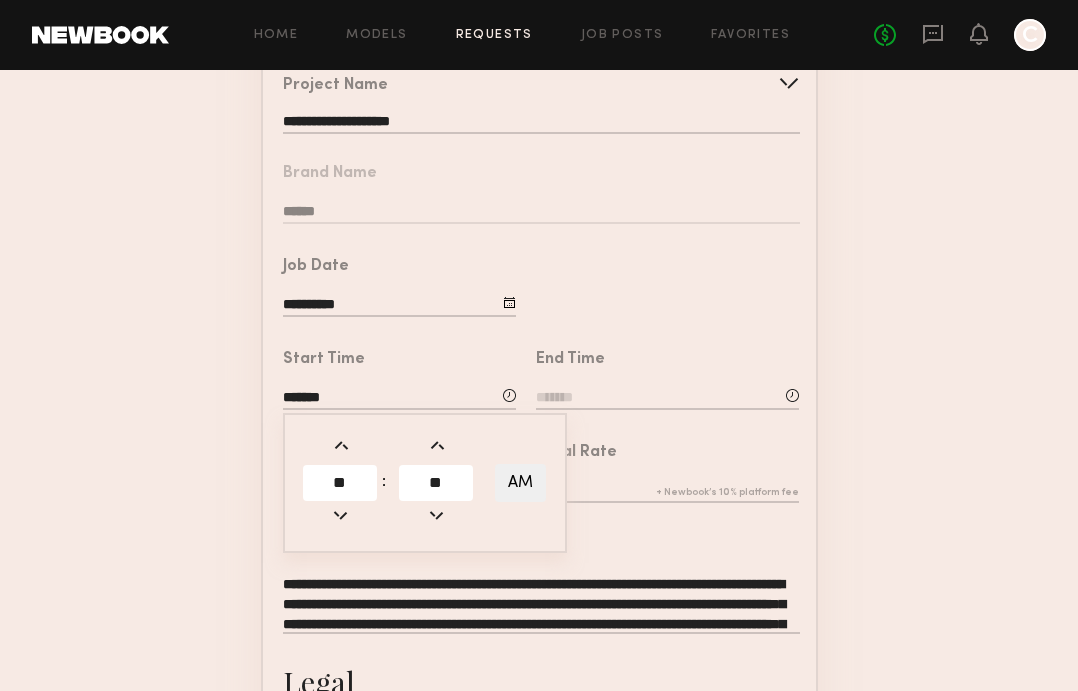 click 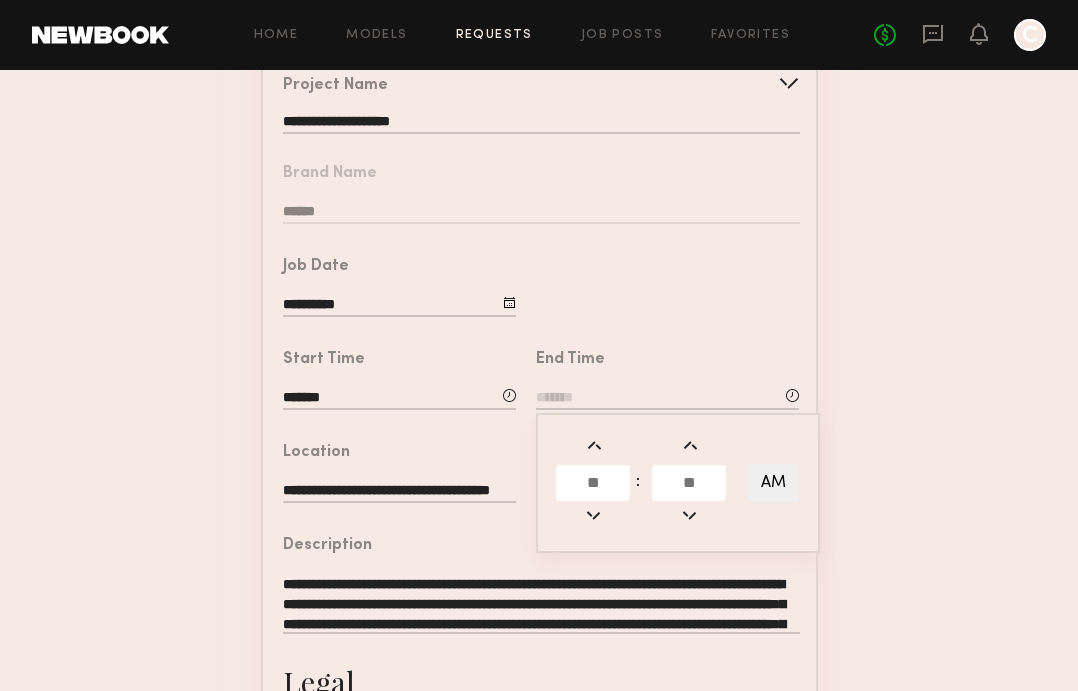 click 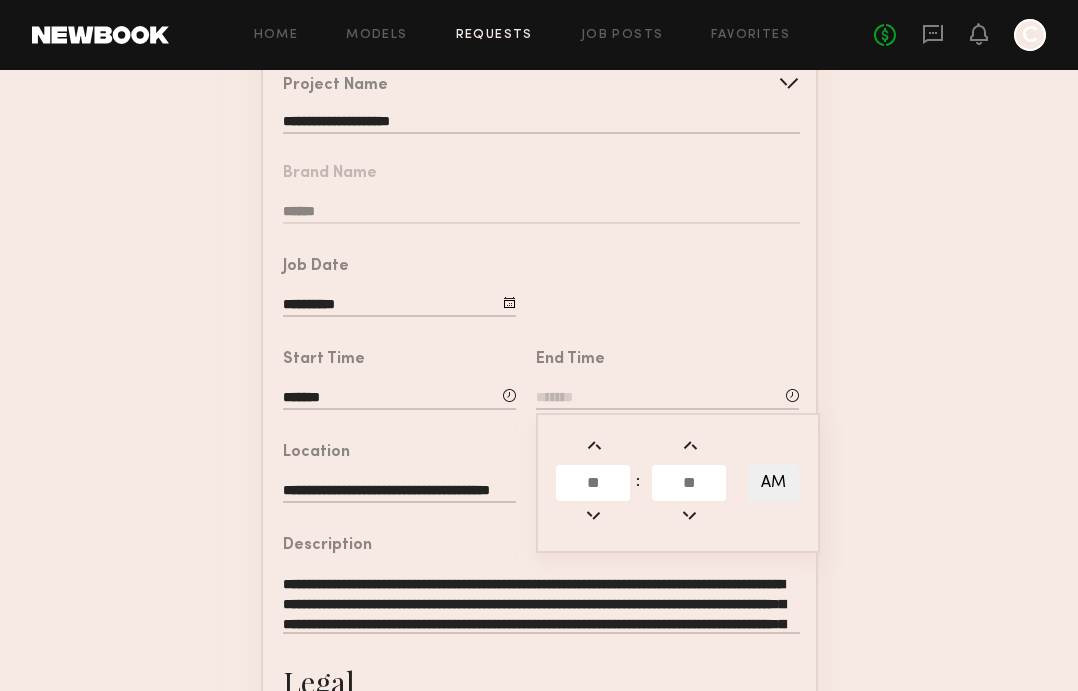 type on "*******" 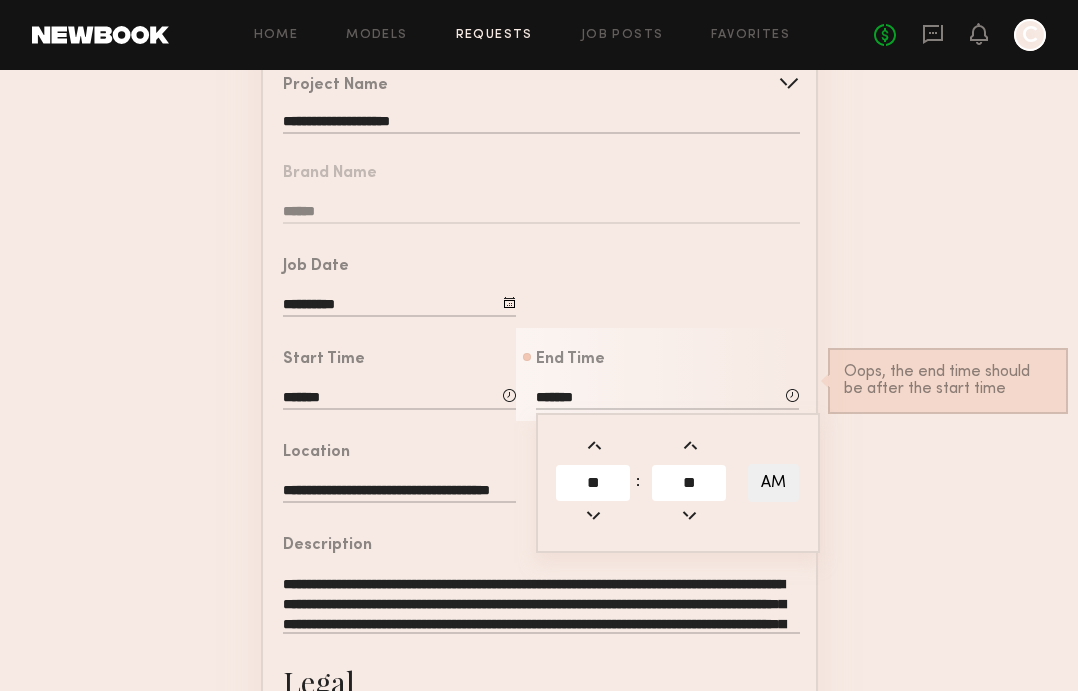 click 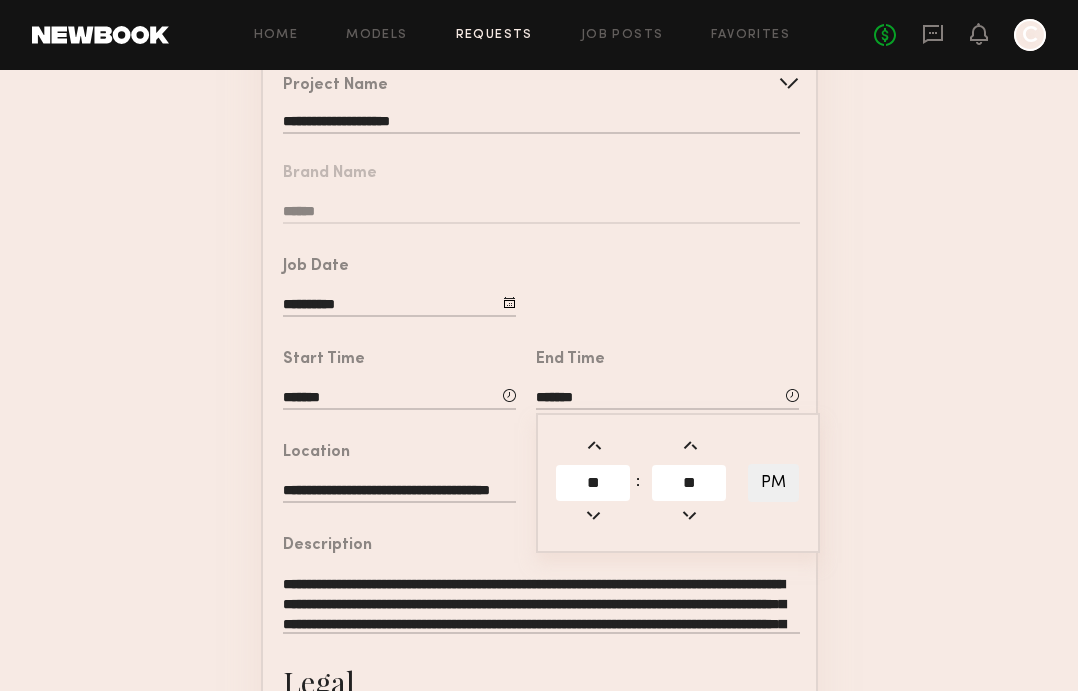 click on "**  :  **     PM" 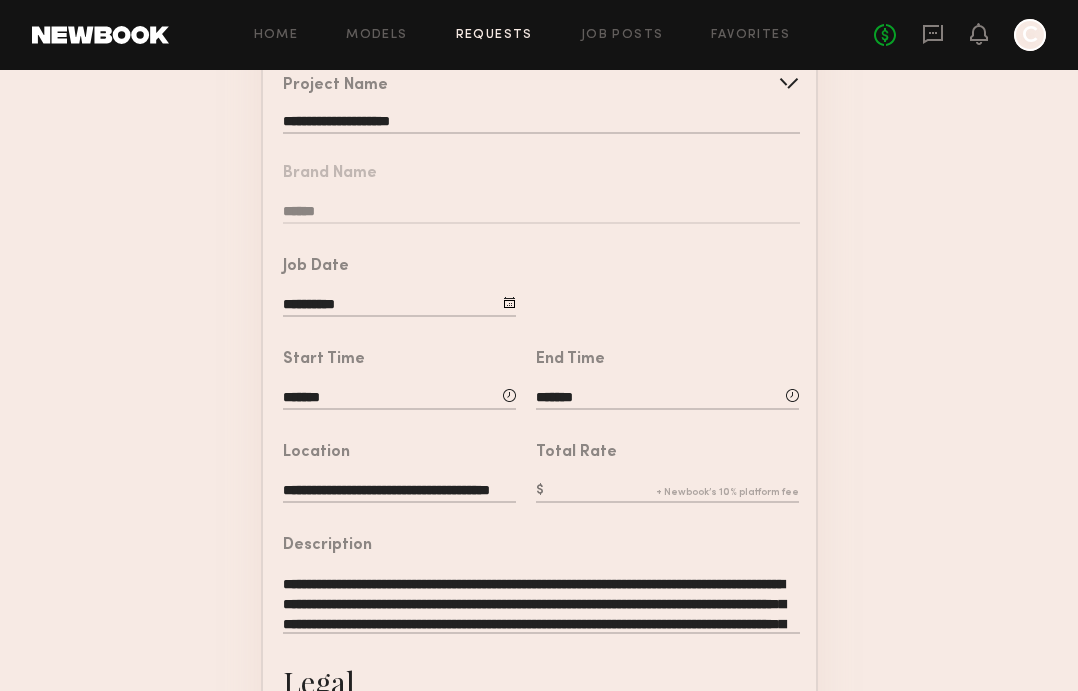 click 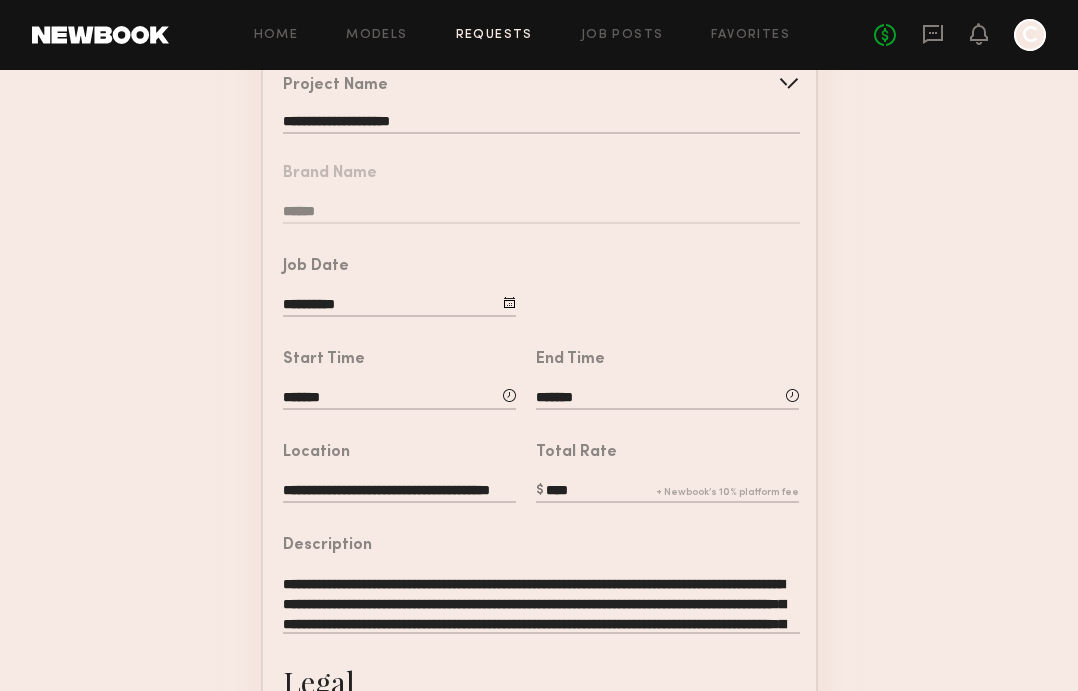 type on "****" 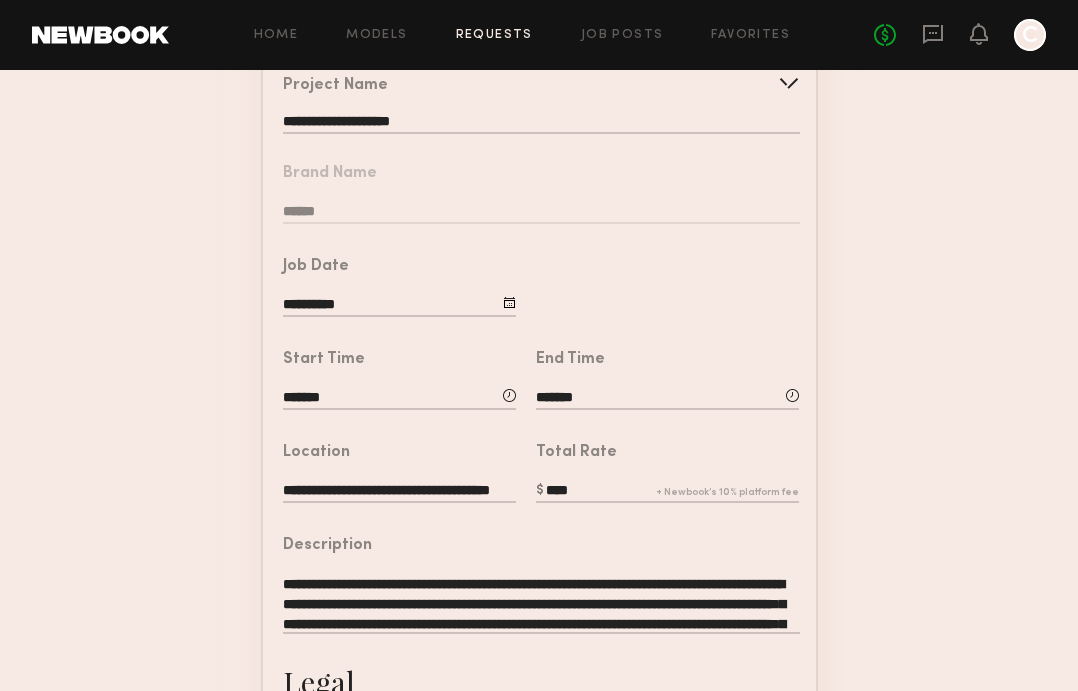 click on "**********" 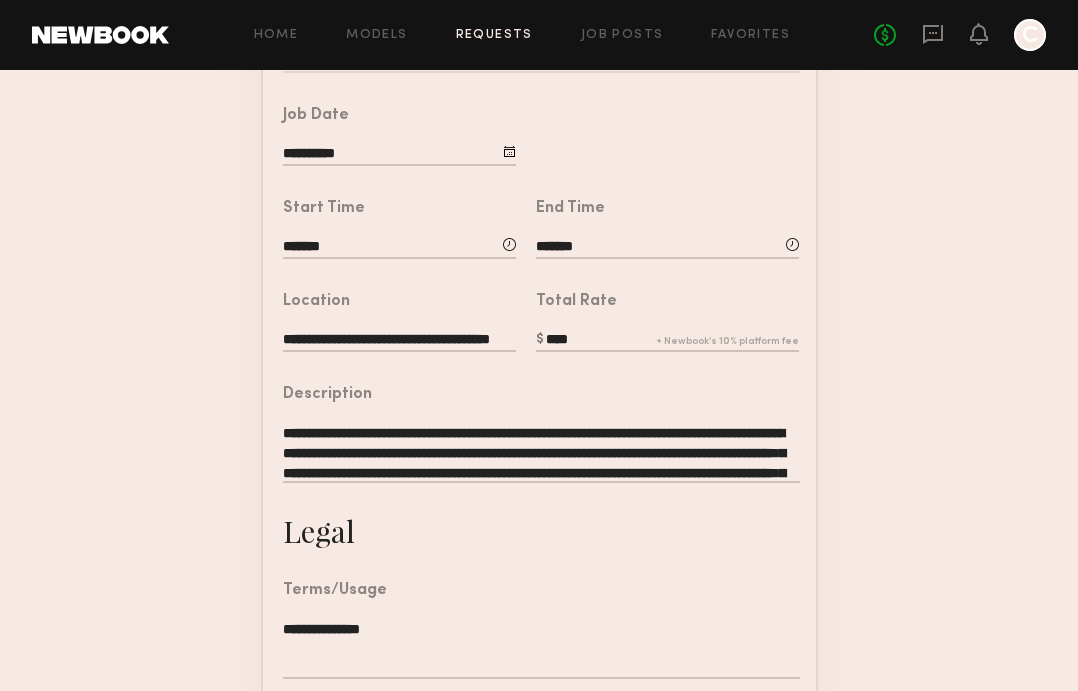 scroll, scrollTop: 366, scrollLeft: 0, axis: vertical 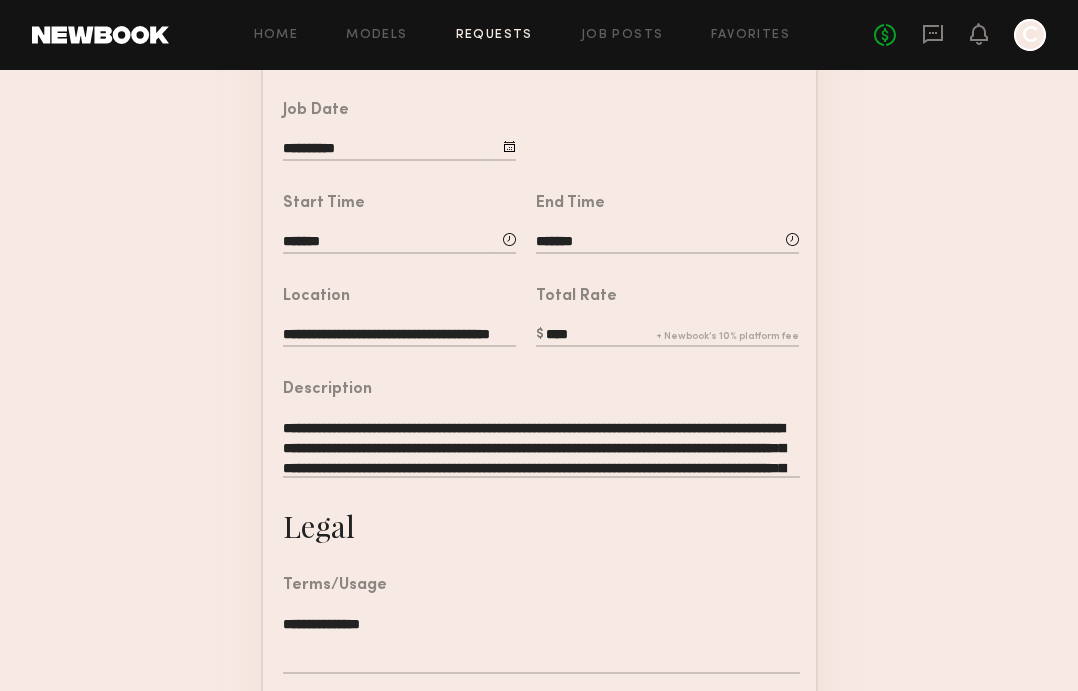 click on "**********" 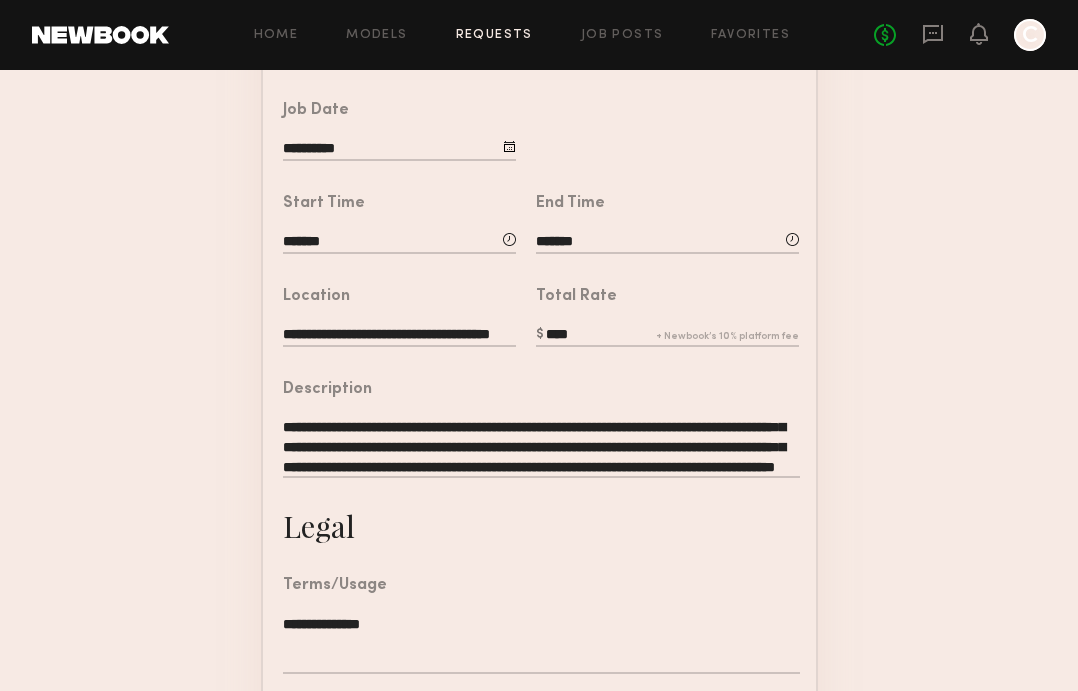 scroll, scrollTop: 1, scrollLeft: 0, axis: vertical 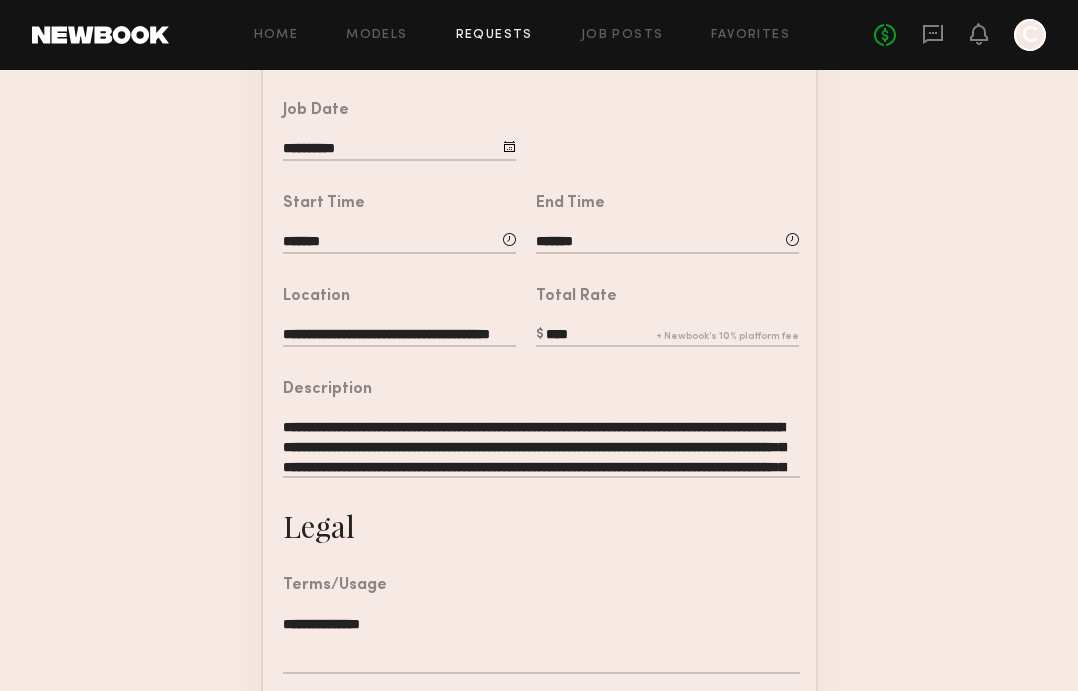drag, startPoint x: 547, startPoint y: 445, endPoint x: 448, endPoint y: 448, distance: 99.04544 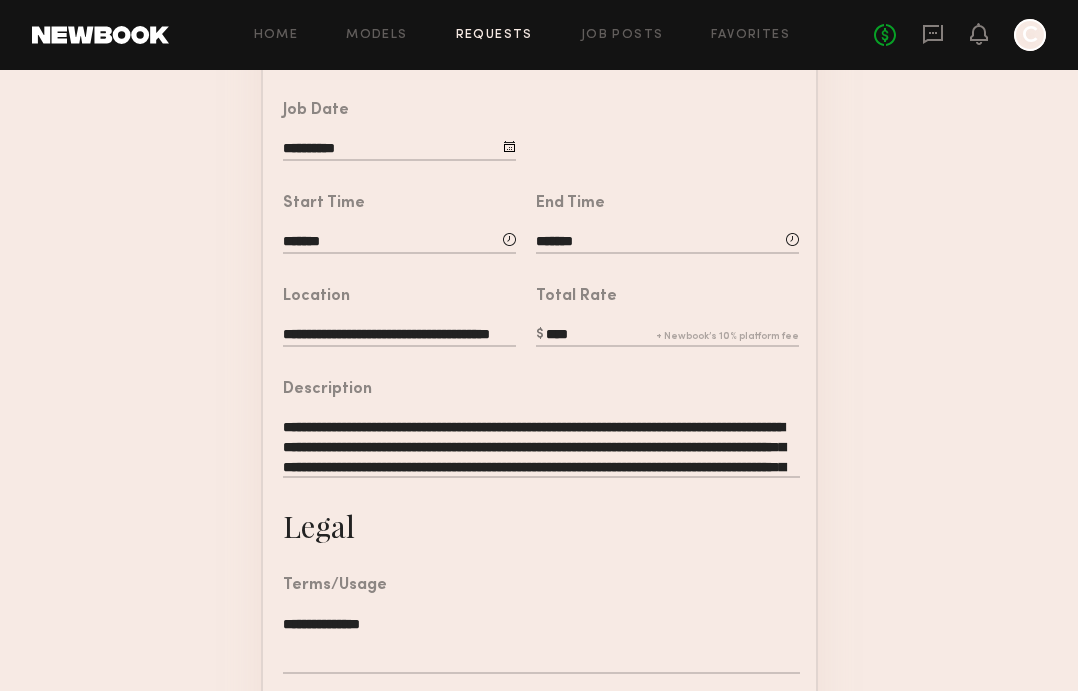 click on "**********" 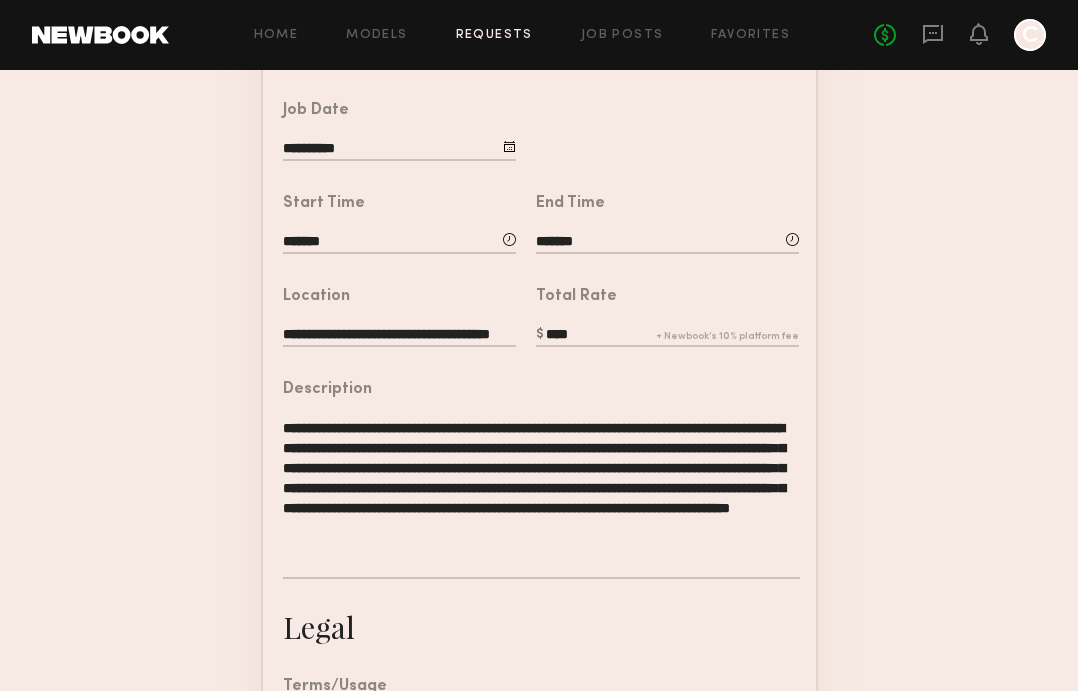 drag, startPoint x: 483, startPoint y: 469, endPoint x: 504, endPoint y: 538, distance: 72.12489 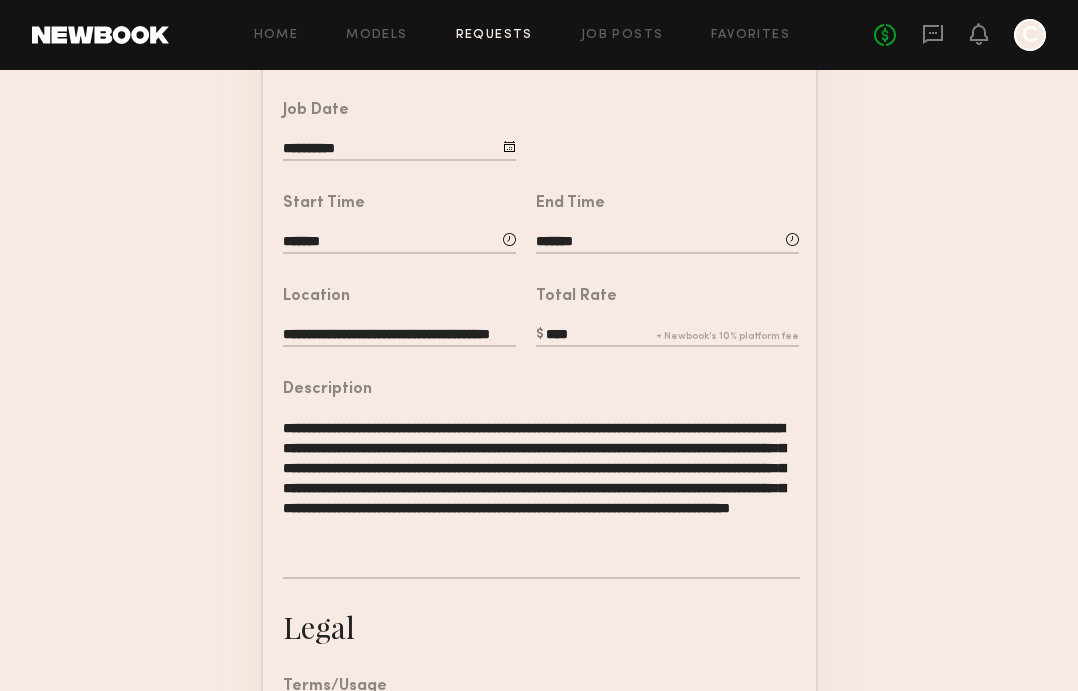click on "**********" 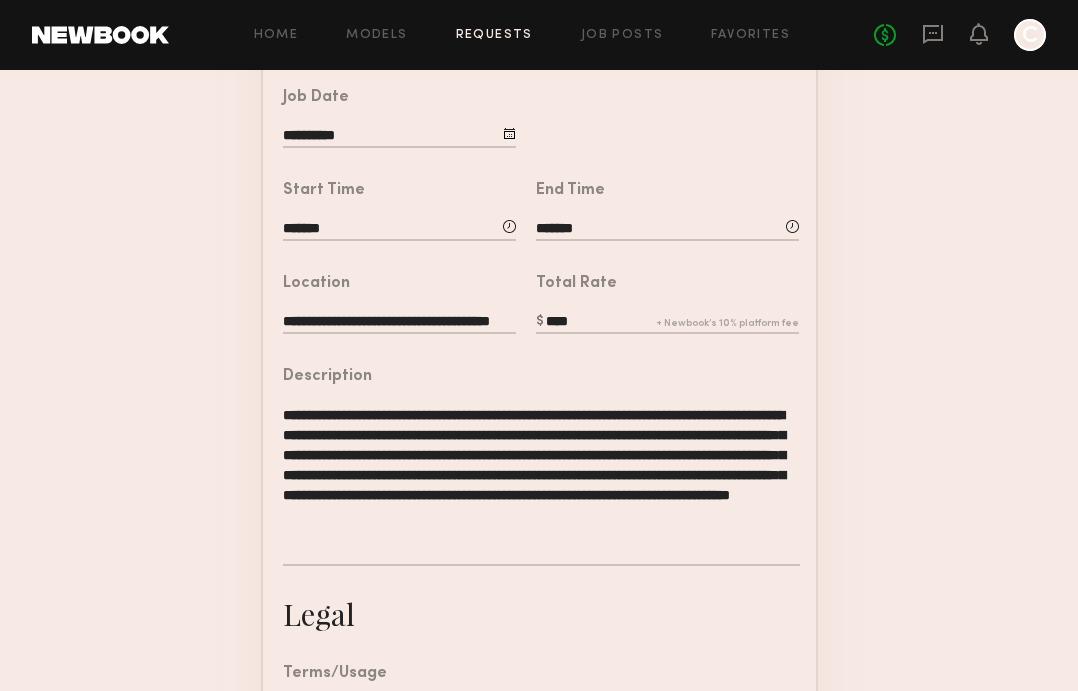 drag, startPoint x: 455, startPoint y: 469, endPoint x: 474, endPoint y: 533, distance: 66.760765 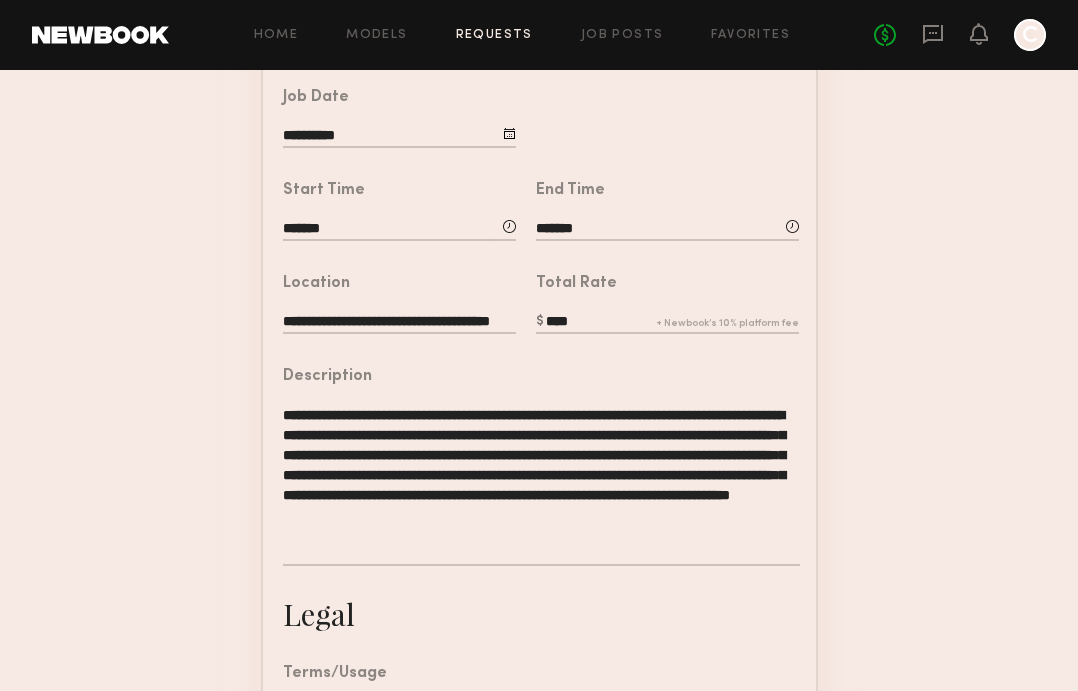 click on "**********" 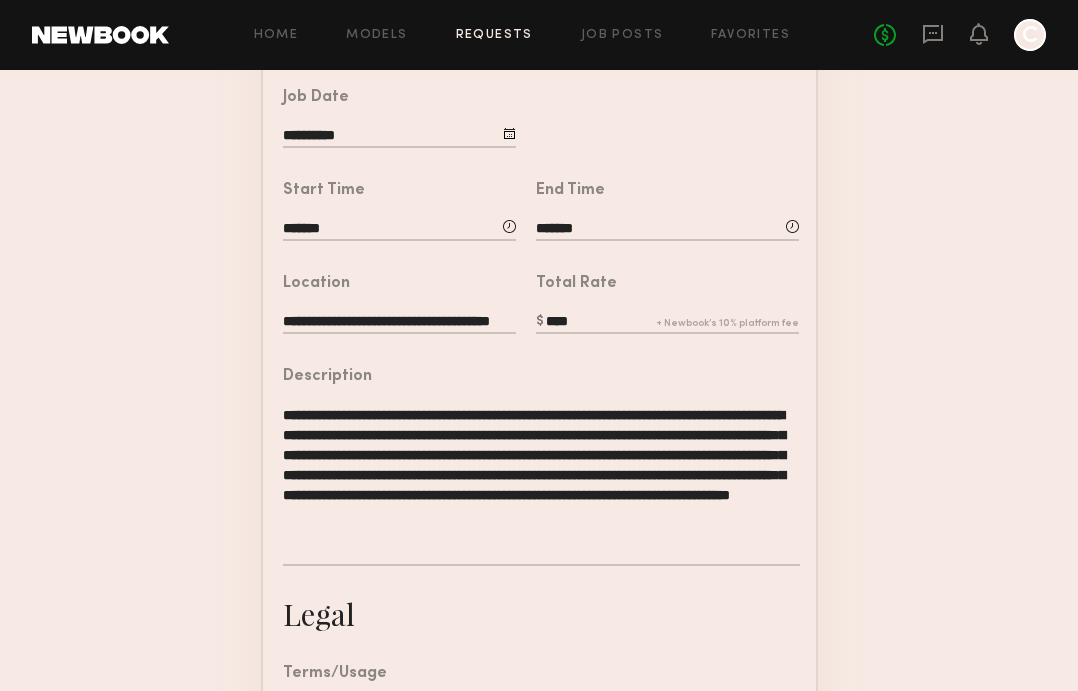 drag, startPoint x: 579, startPoint y: 460, endPoint x: 585, endPoint y: 533, distance: 73.24616 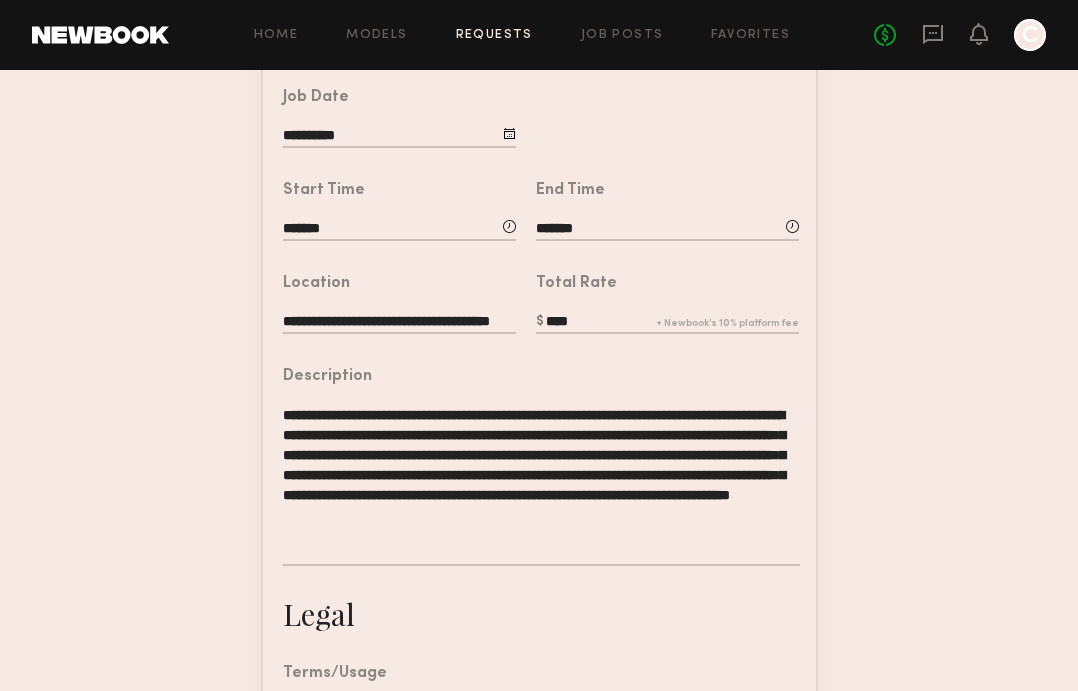 click on "**********" 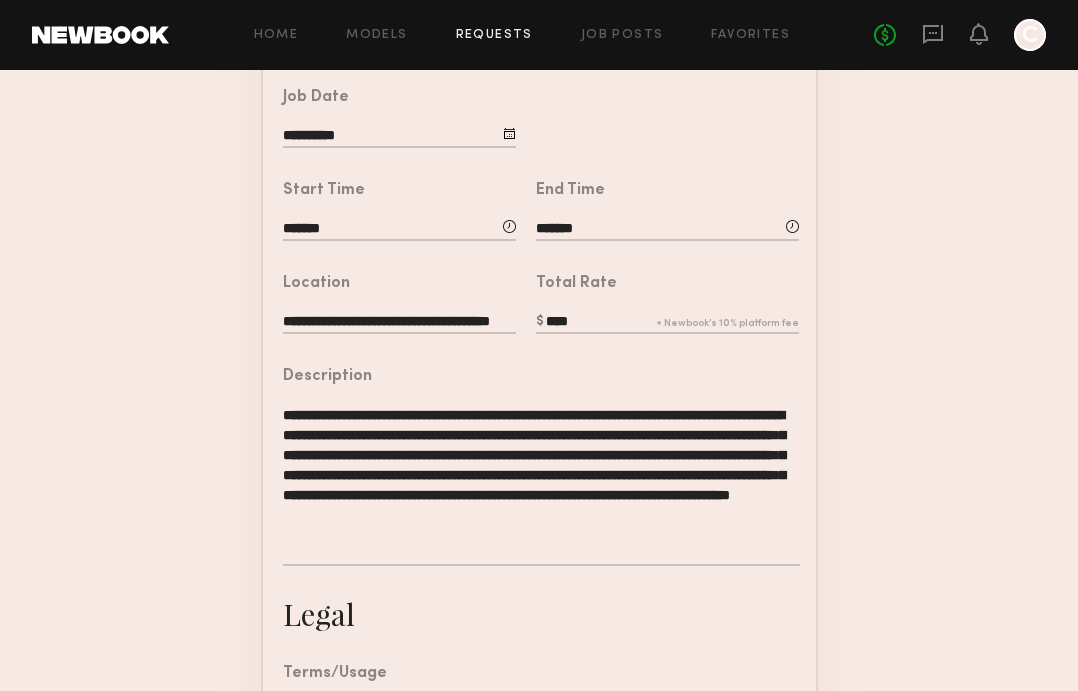 drag, startPoint x: 486, startPoint y: 495, endPoint x: 499, endPoint y: 551, distance: 57.48913 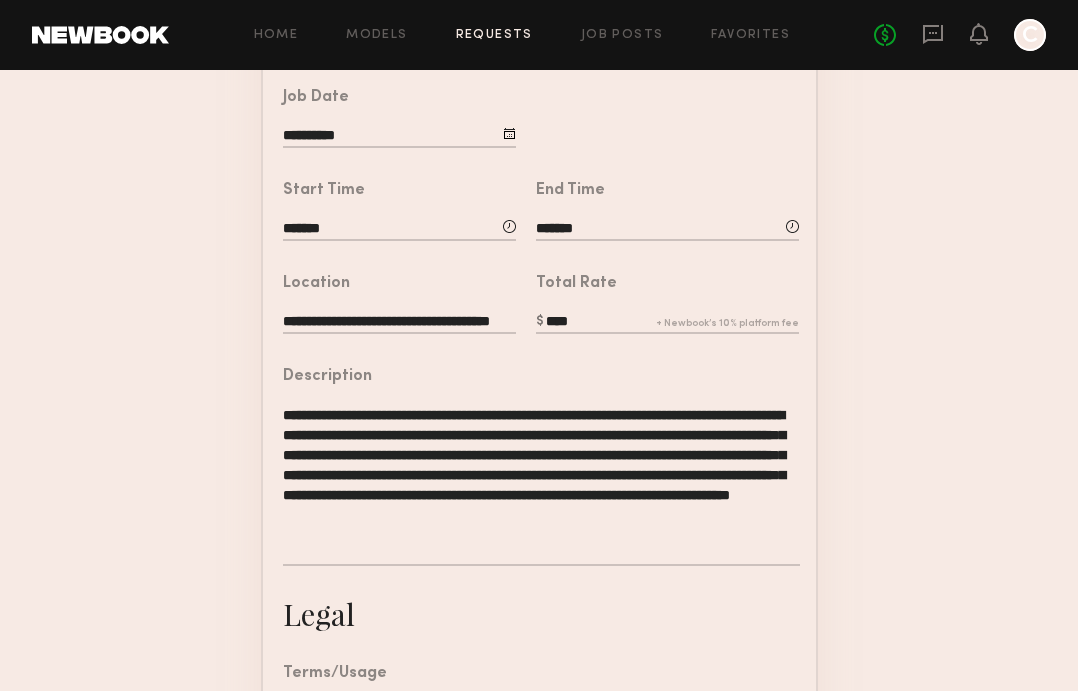 click on "**********" 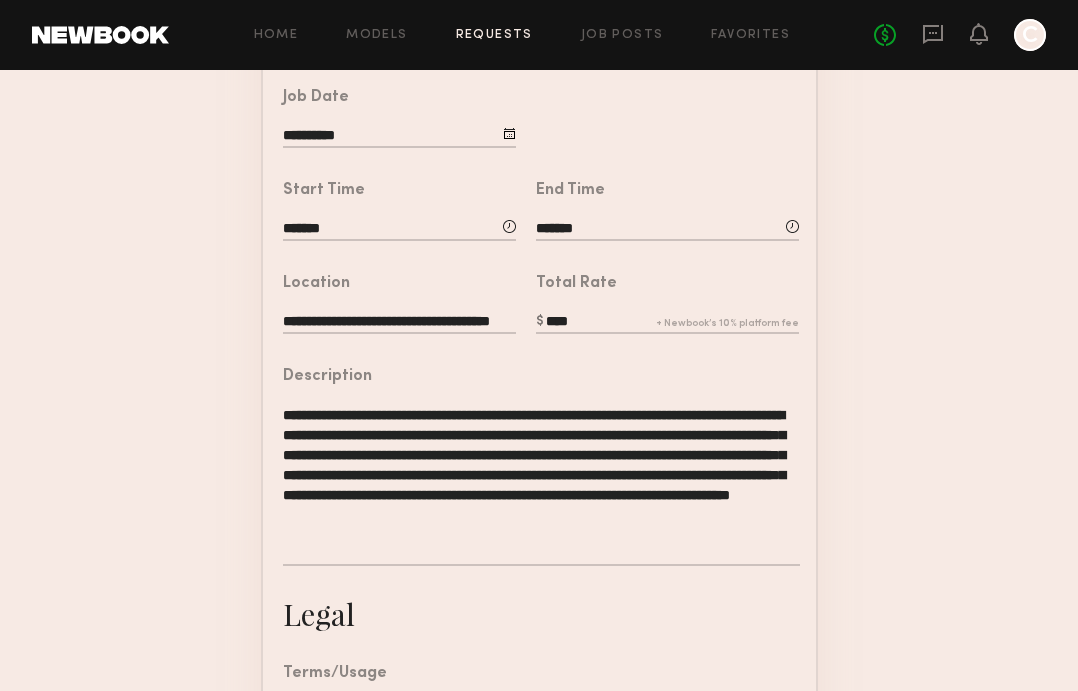 drag, startPoint x: 494, startPoint y: 486, endPoint x: 508, endPoint y: 541, distance: 56.753853 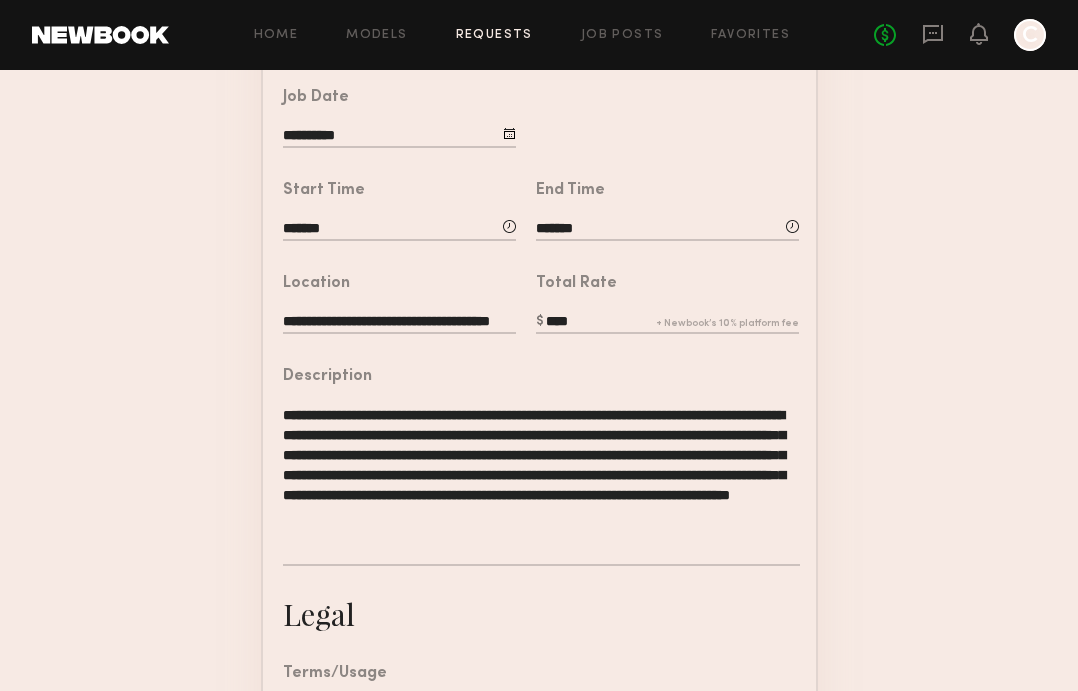 click on "**********" 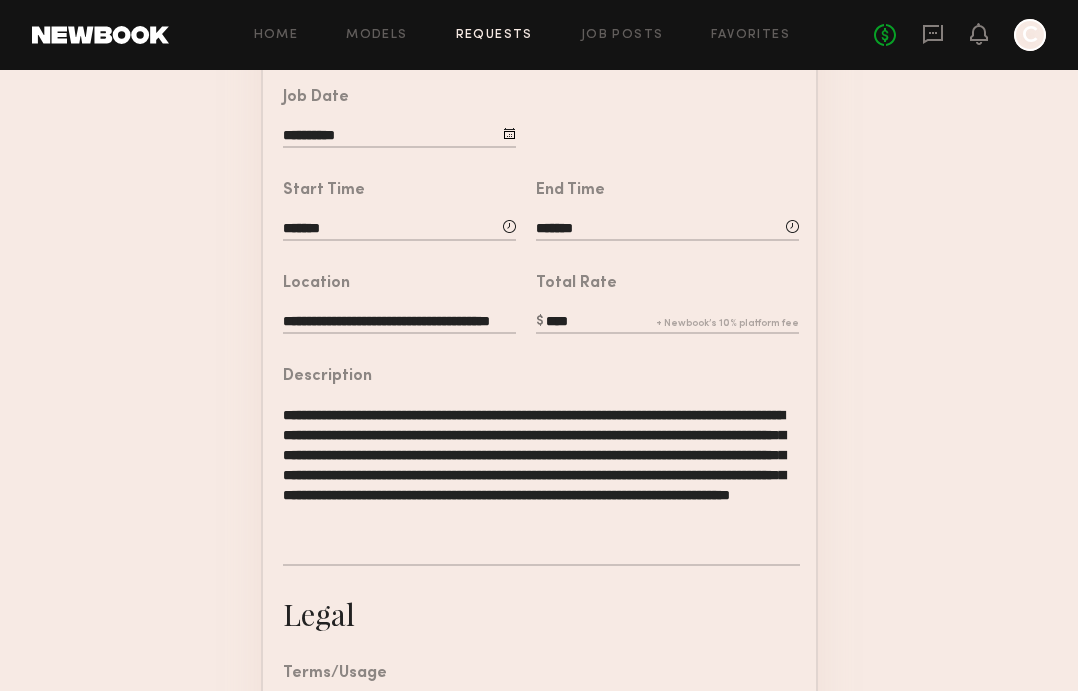 drag, startPoint x: 478, startPoint y: 512, endPoint x: 479, endPoint y: 525, distance: 13.038404 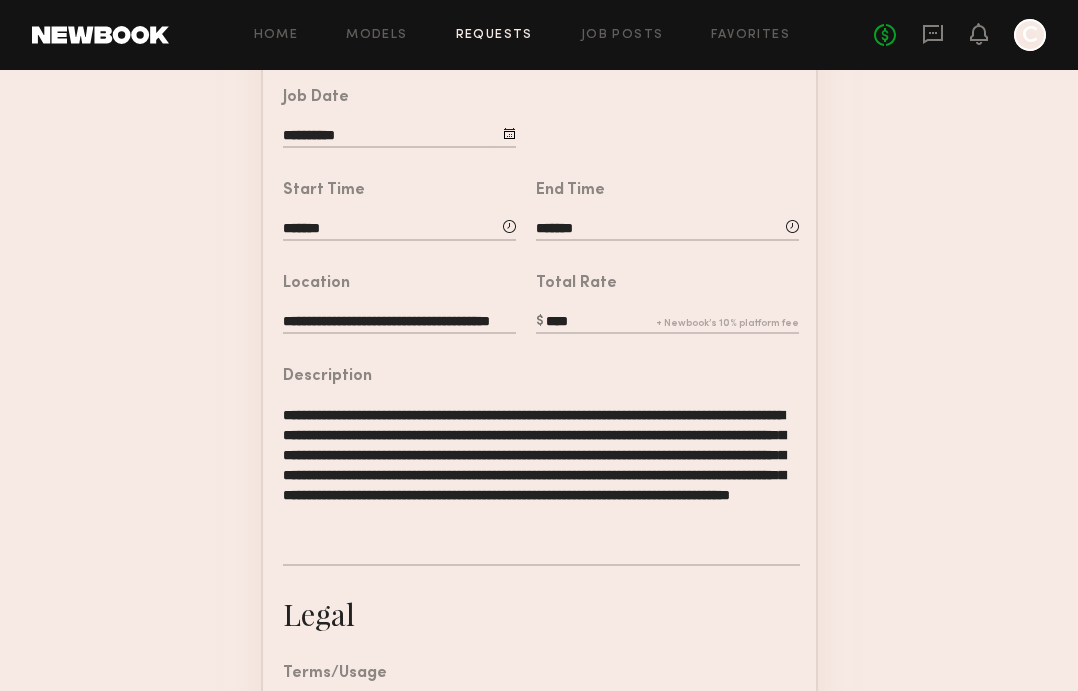 click on "**********" 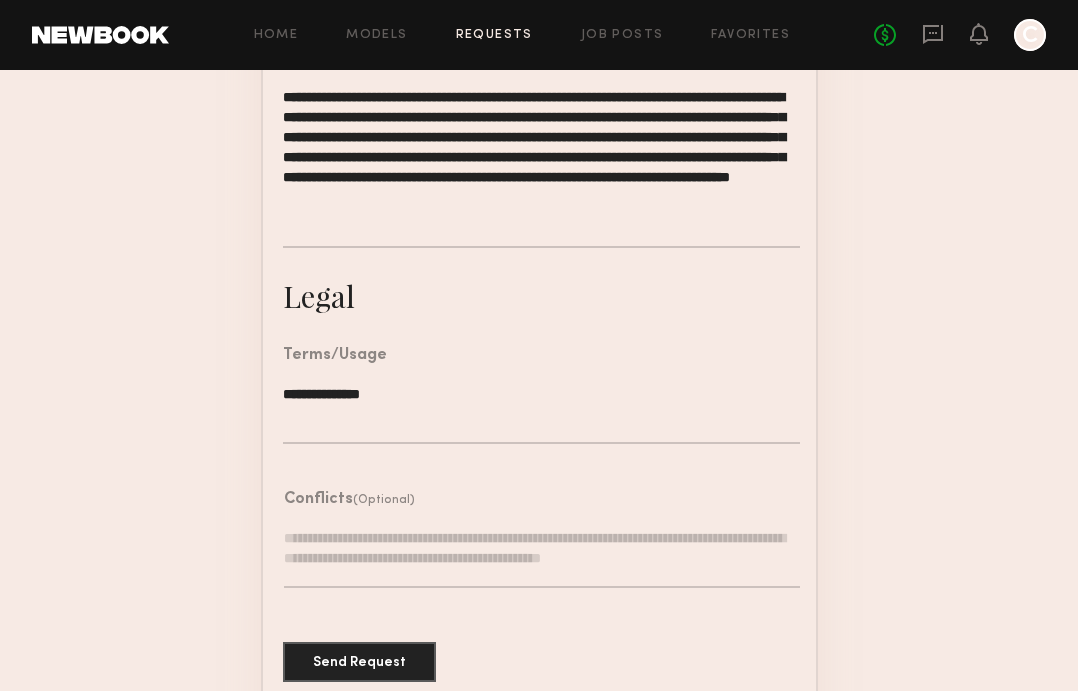 scroll, scrollTop: 726, scrollLeft: 0, axis: vertical 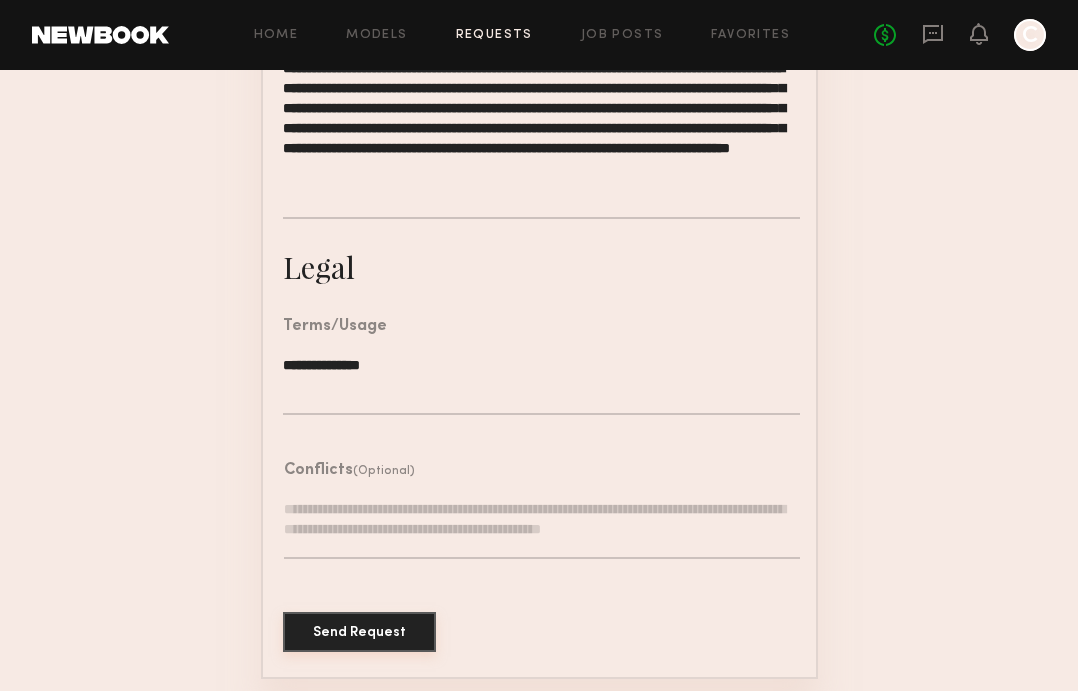 type on "**********" 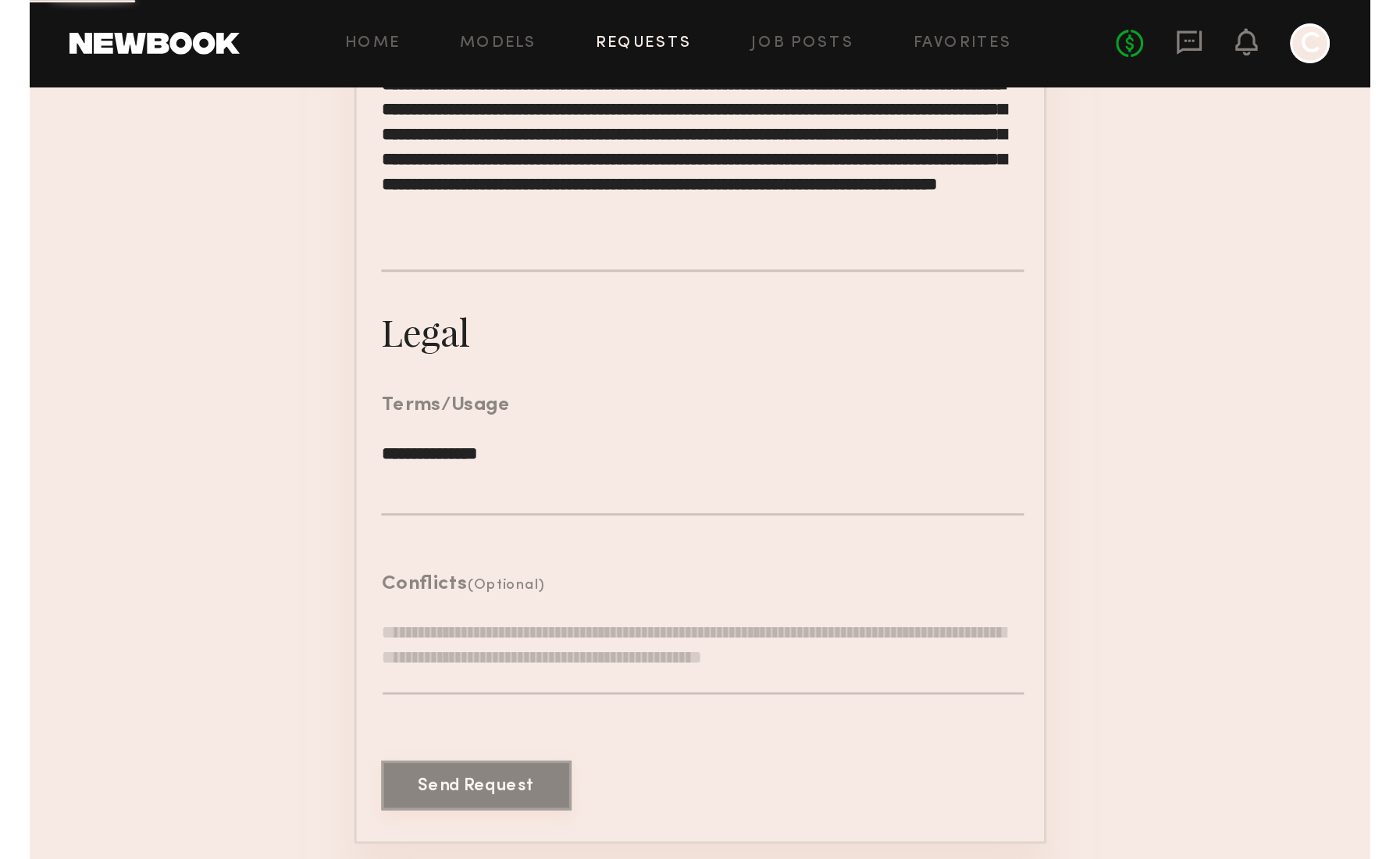 scroll, scrollTop: 0, scrollLeft: 0, axis: both 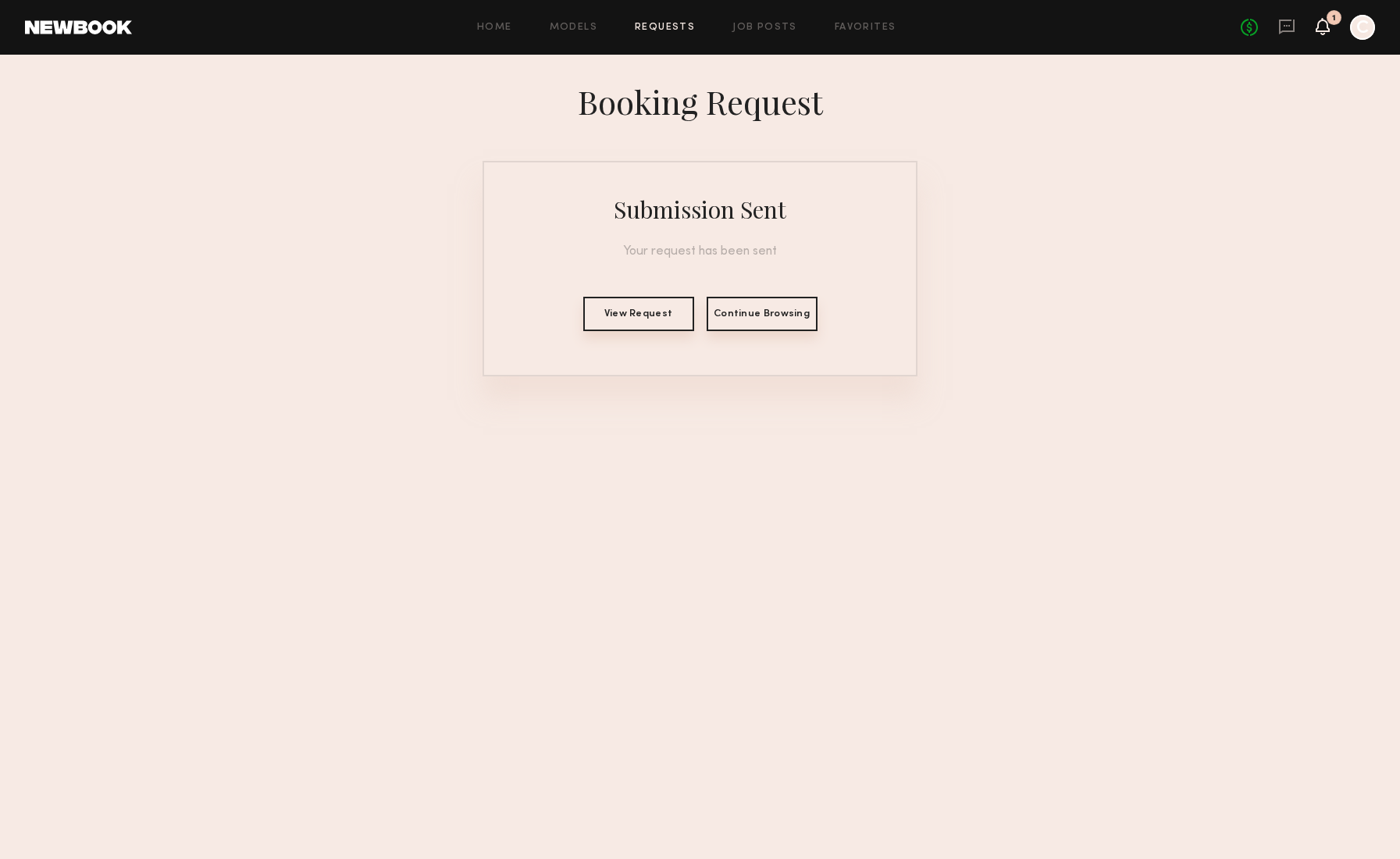 click 